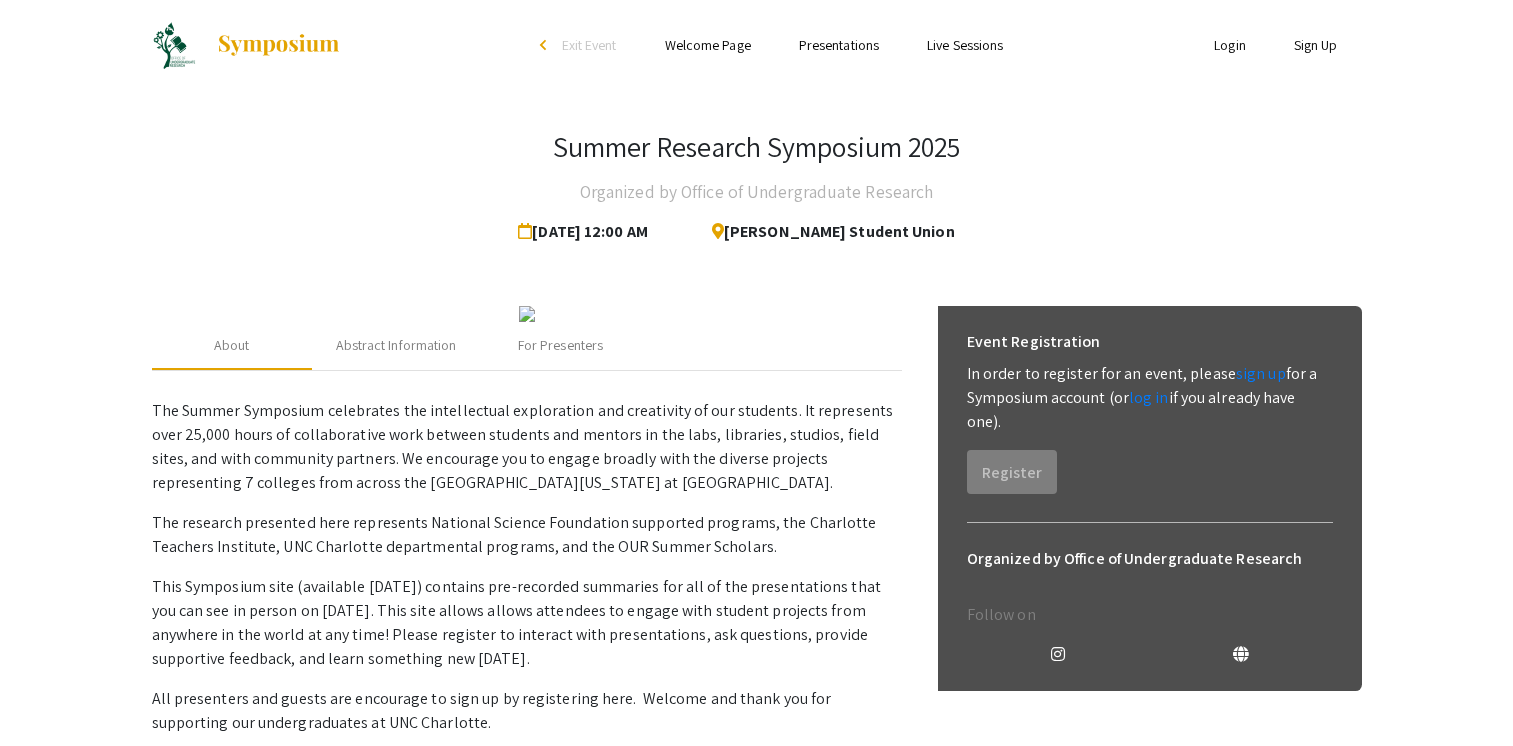 scroll, scrollTop: 0, scrollLeft: 0, axis: both 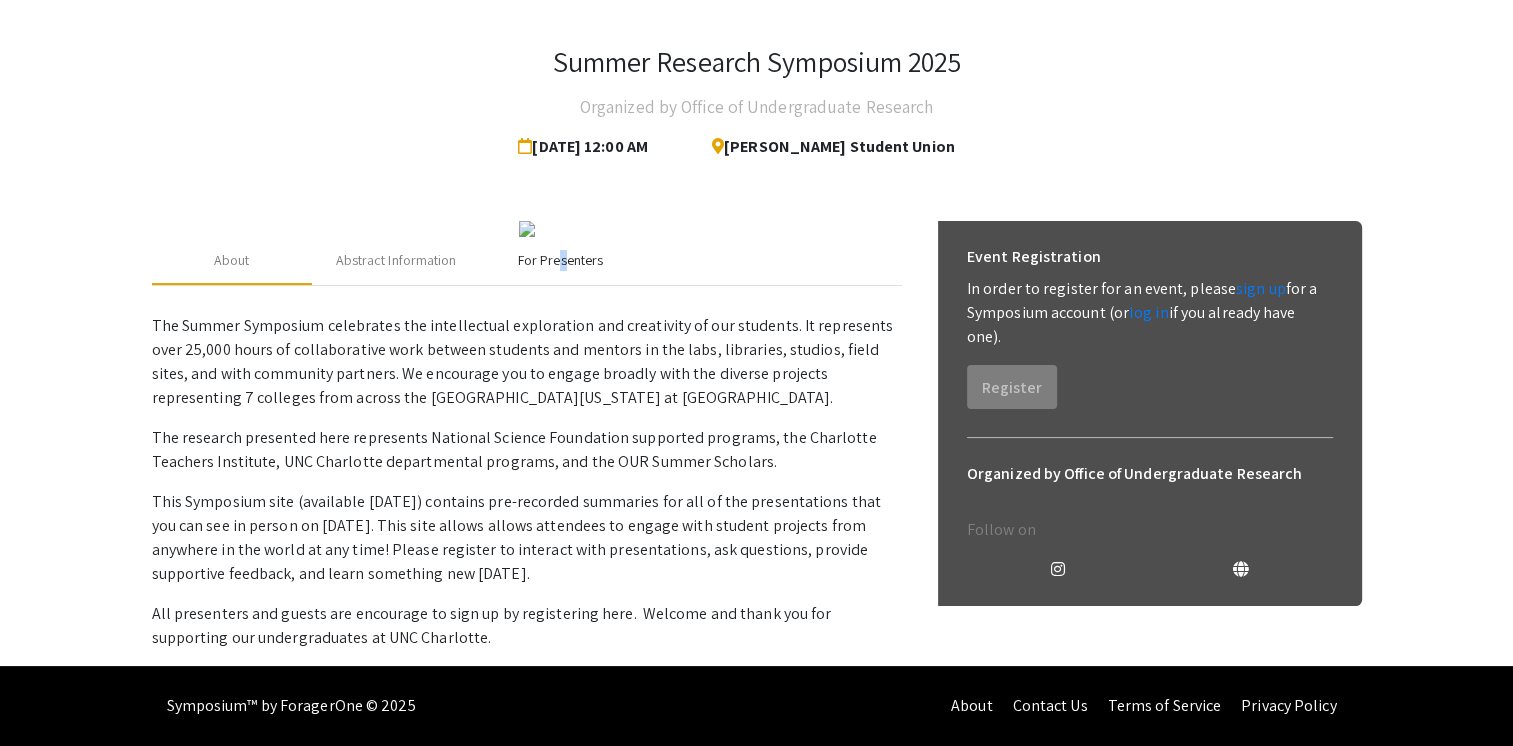 click on "For Presenters" at bounding box center (560, 260) 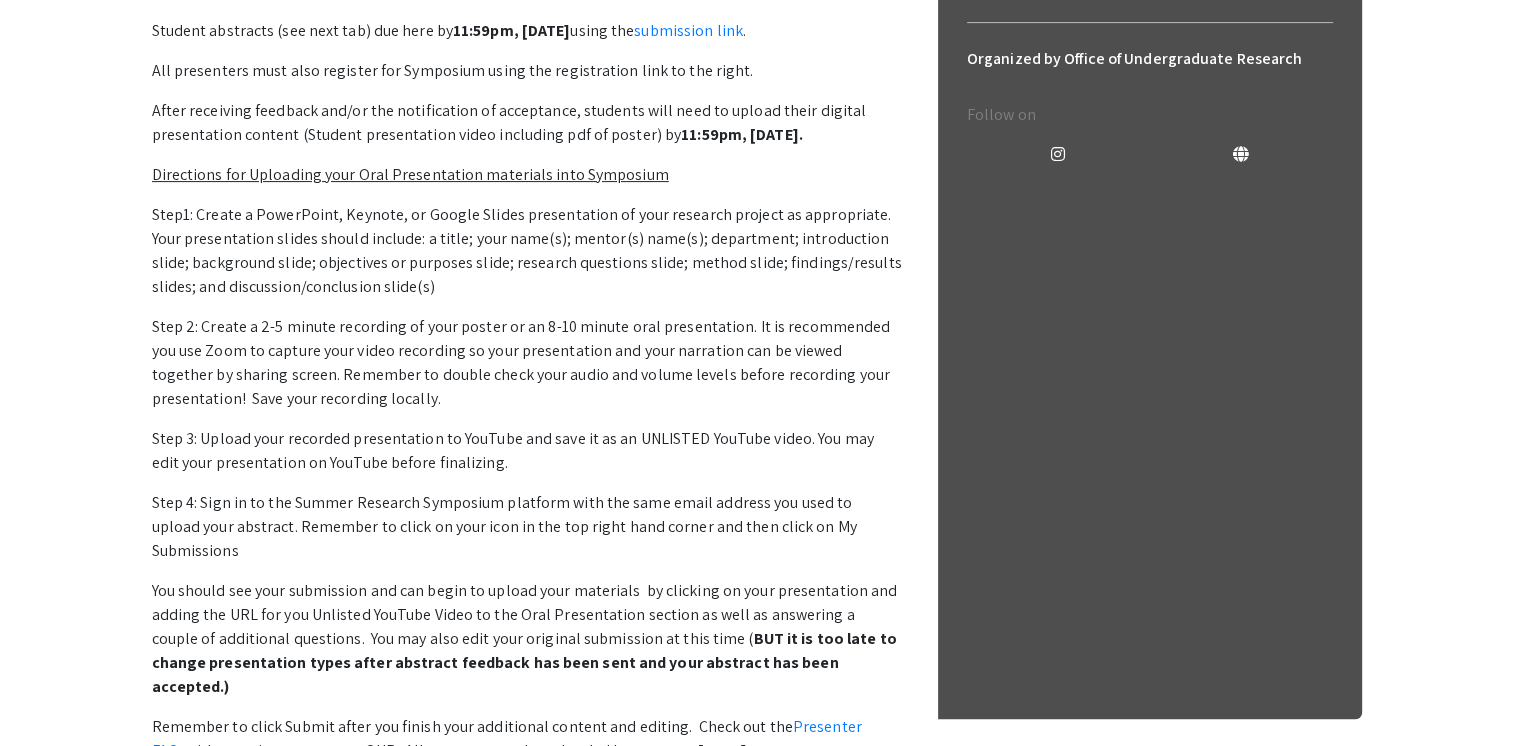 click on "Abstract Information" at bounding box center (396, -155) 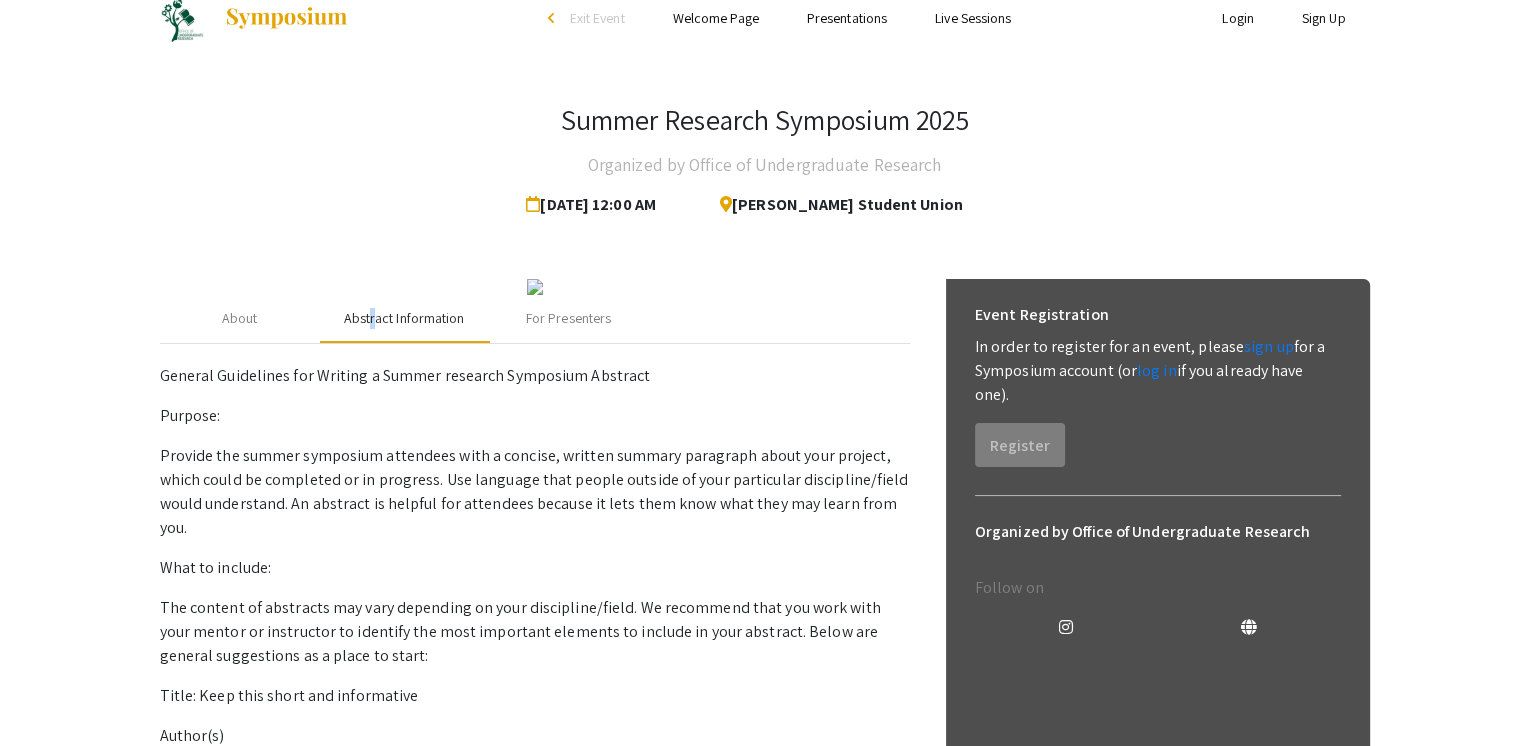scroll, scrollTop: 0, scrollLeft: 0, axis: both 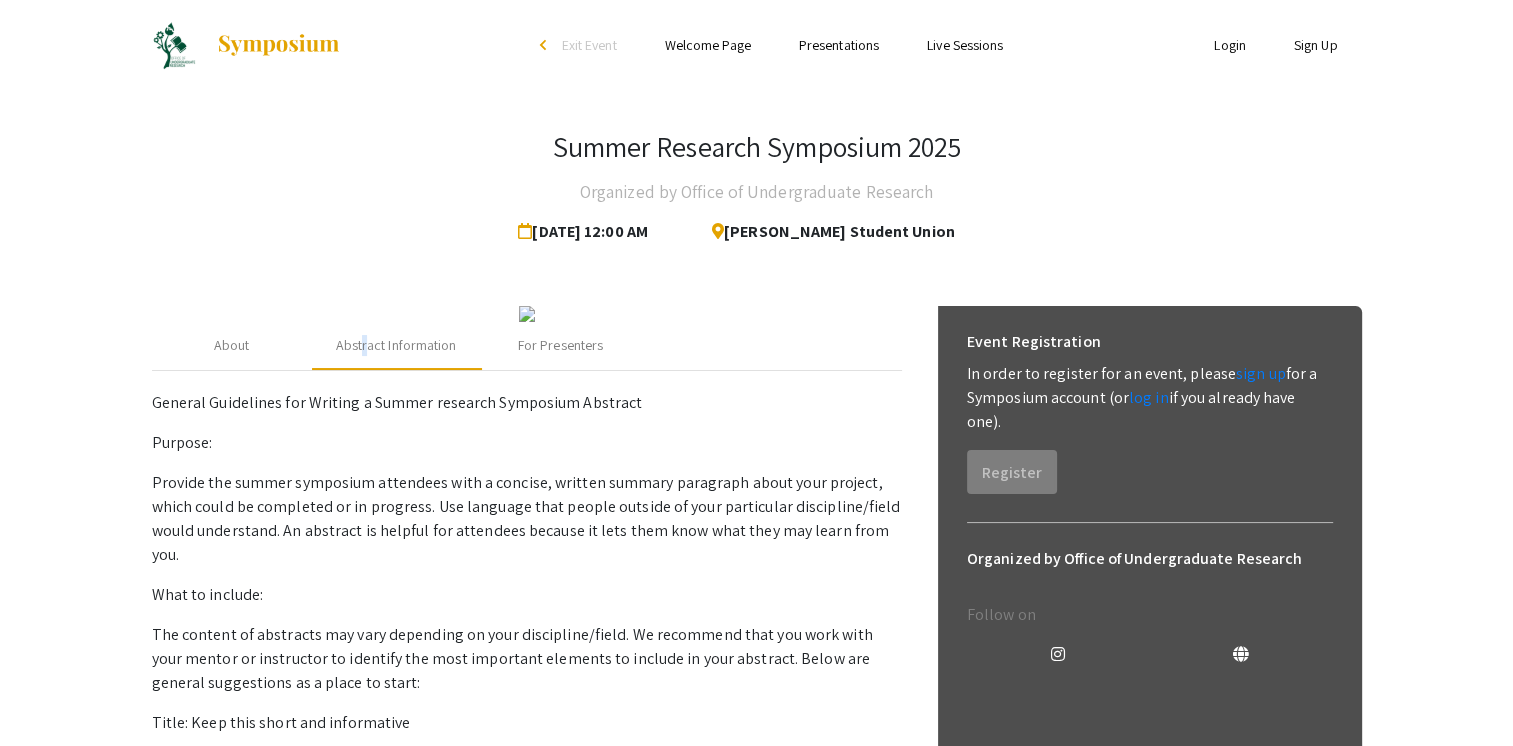 click on "Sign Up" at bounding box center [1316, 45] 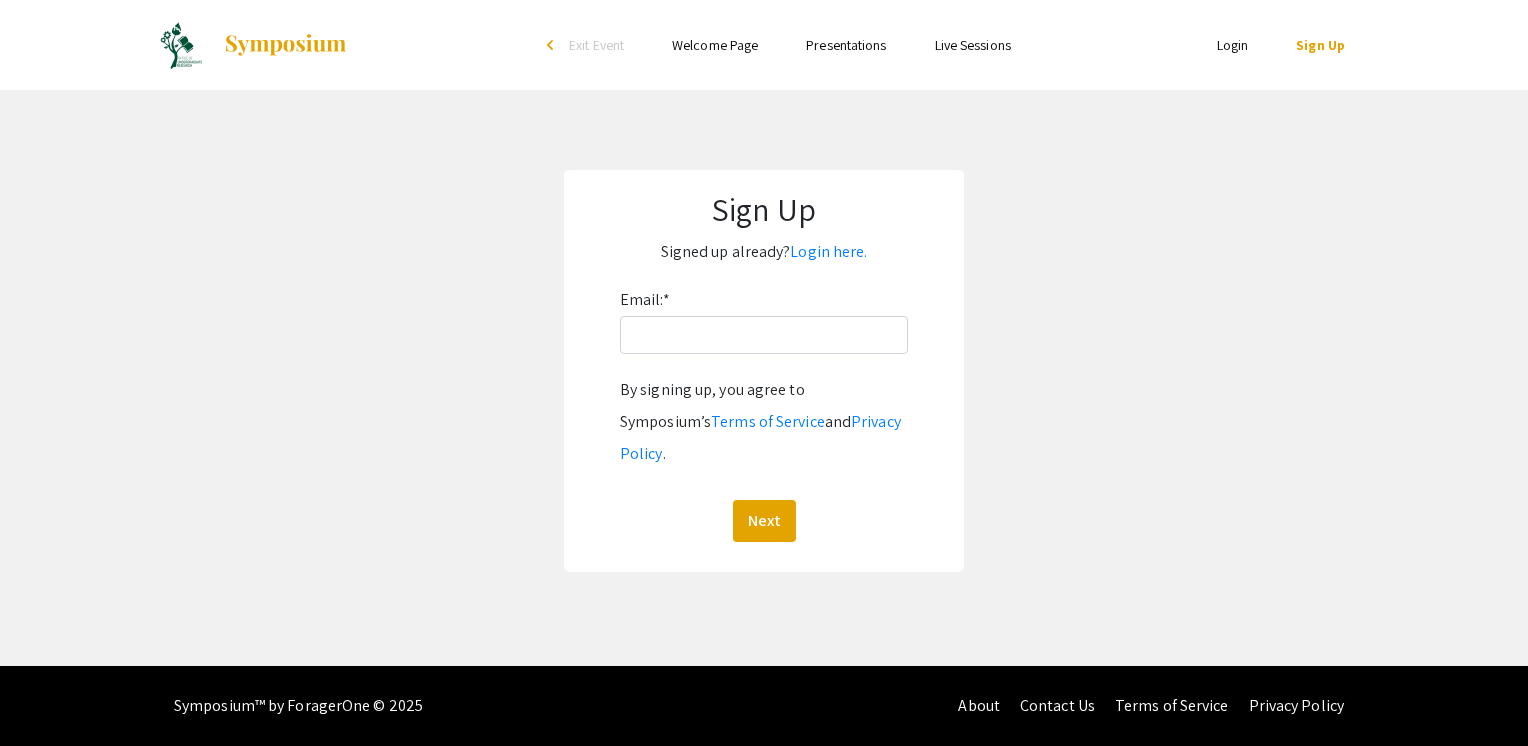 click on "Login" at bounding box center [1233, 45] 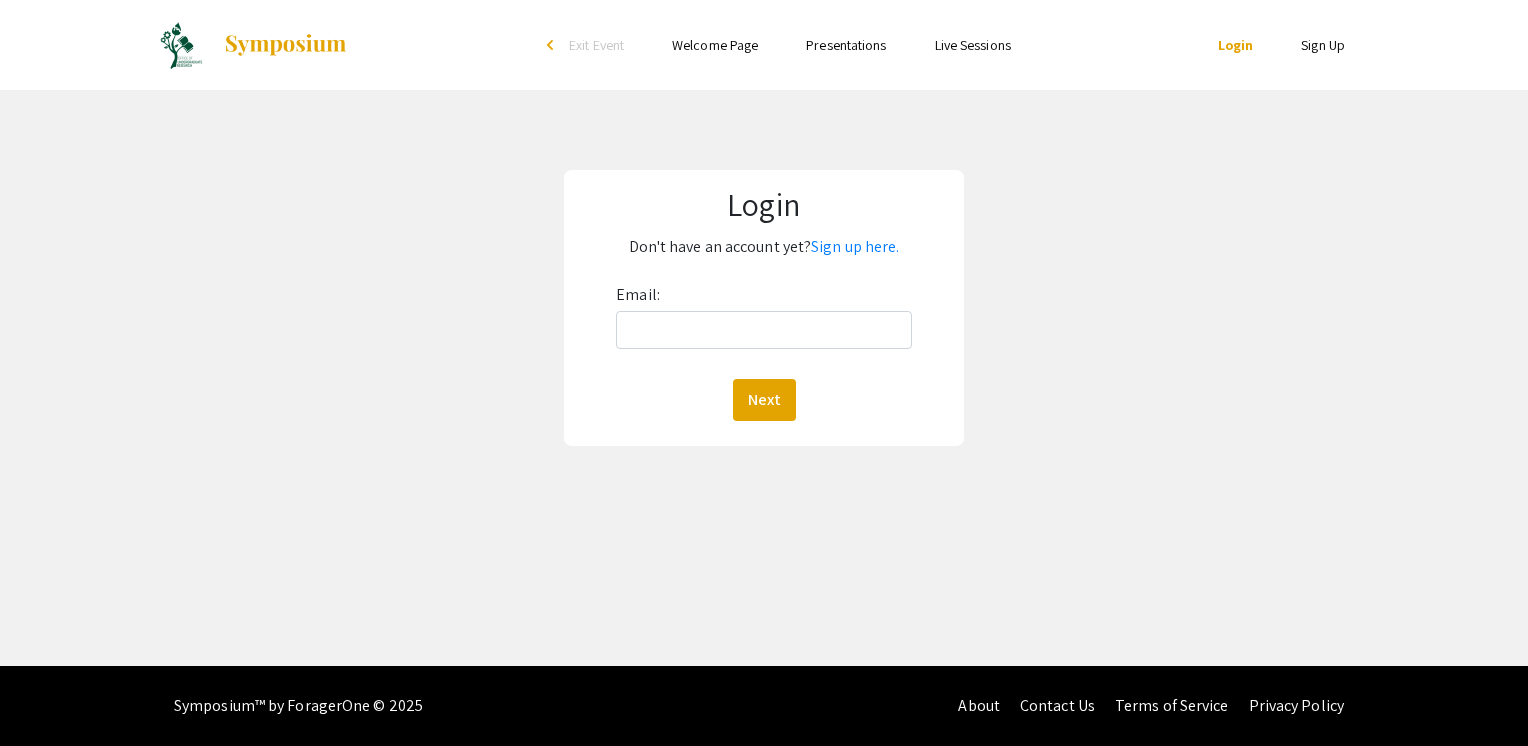 click on "Login" at bounding box center [1236, 45] 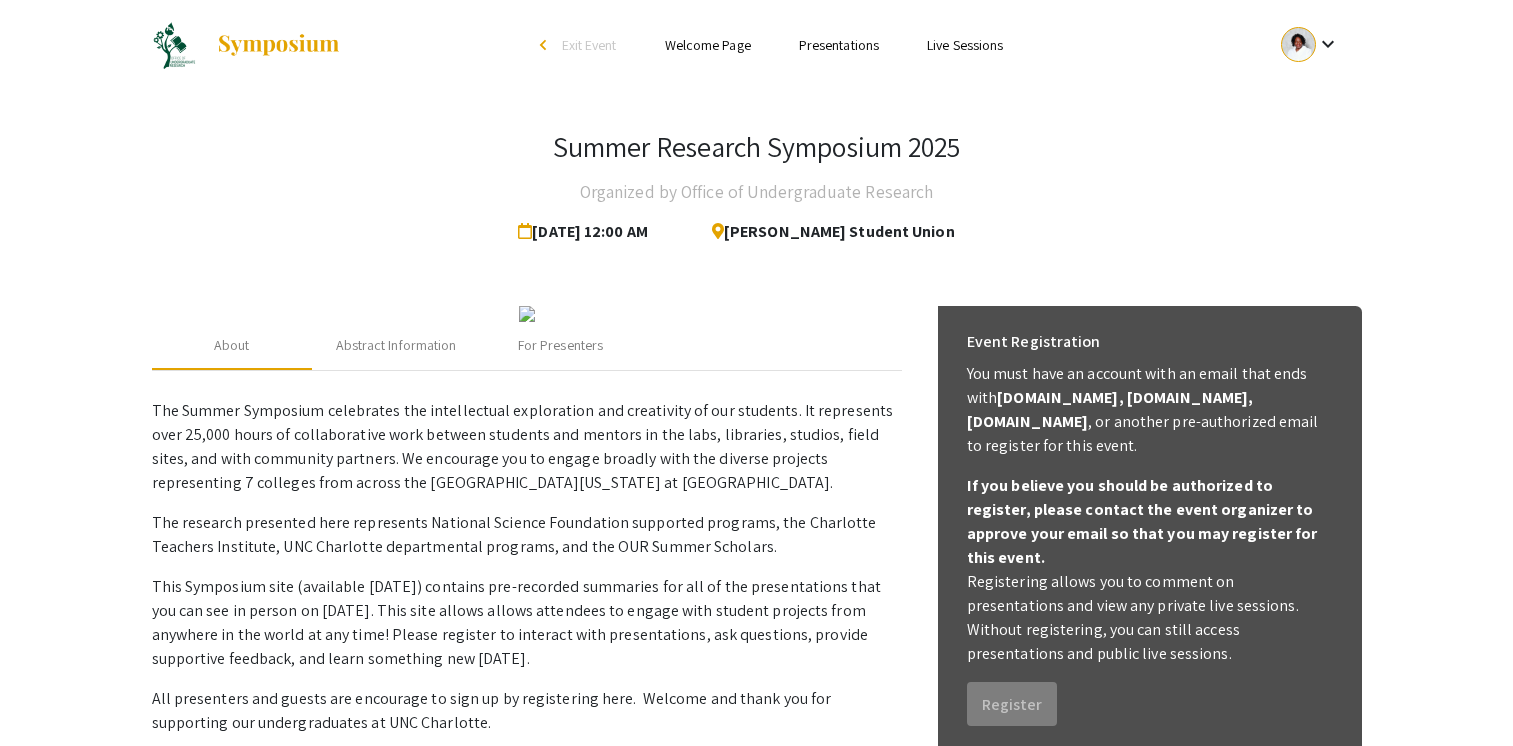 scroll, scrollTop: 0, scrollLeft: 0, axis: both 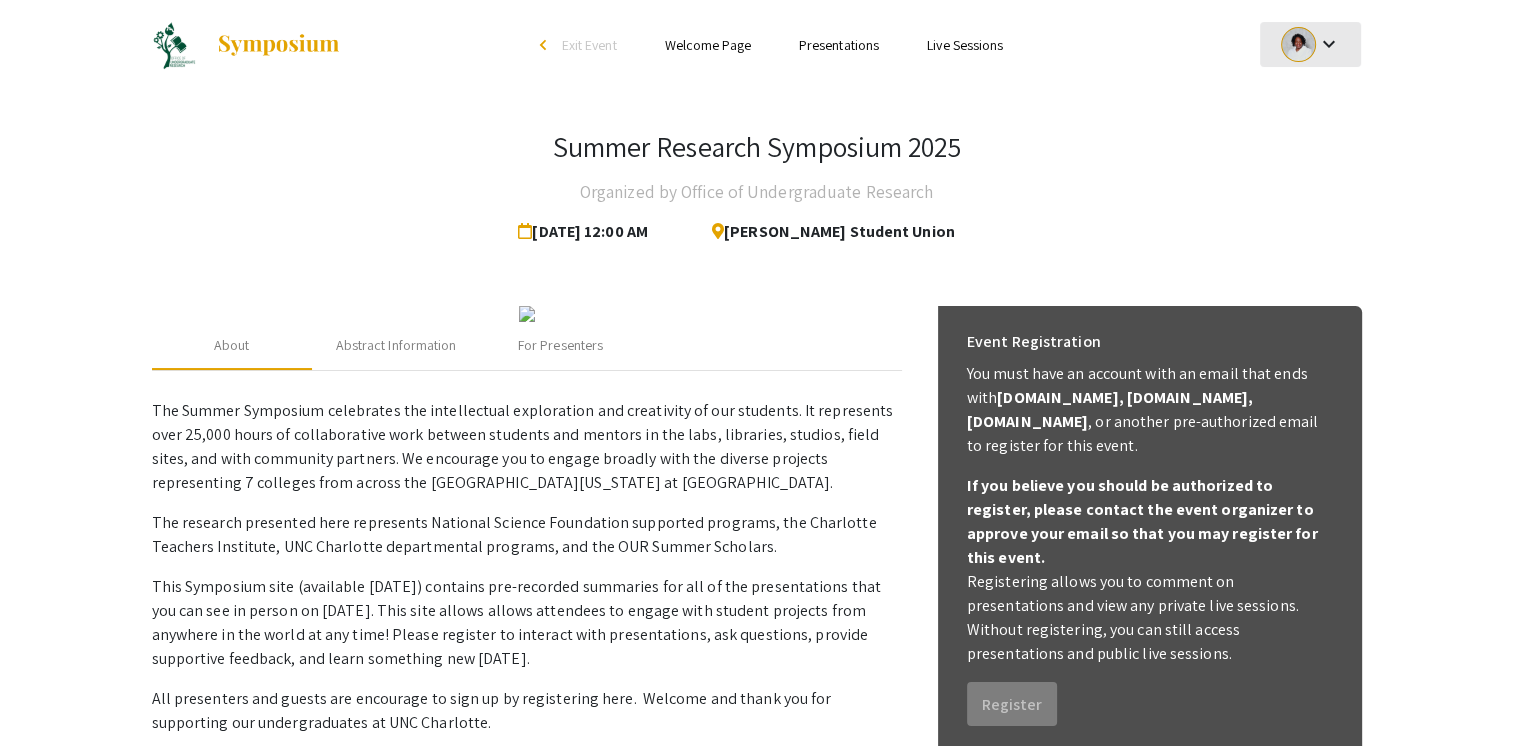 click on "keyboard_arrow_down" at bounding box center (1310, 44) 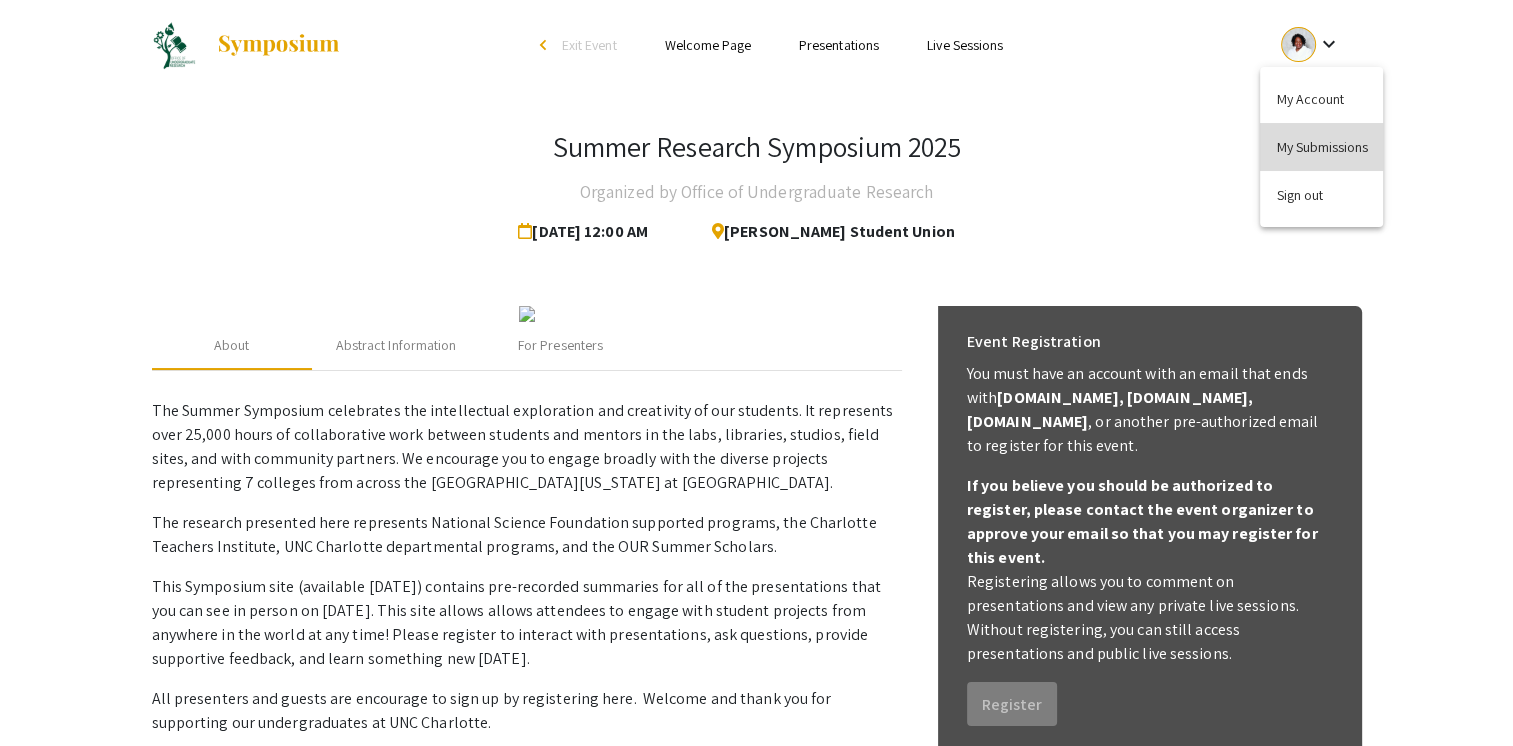 click on "My Submissions" at bounding box center (1321, 147) 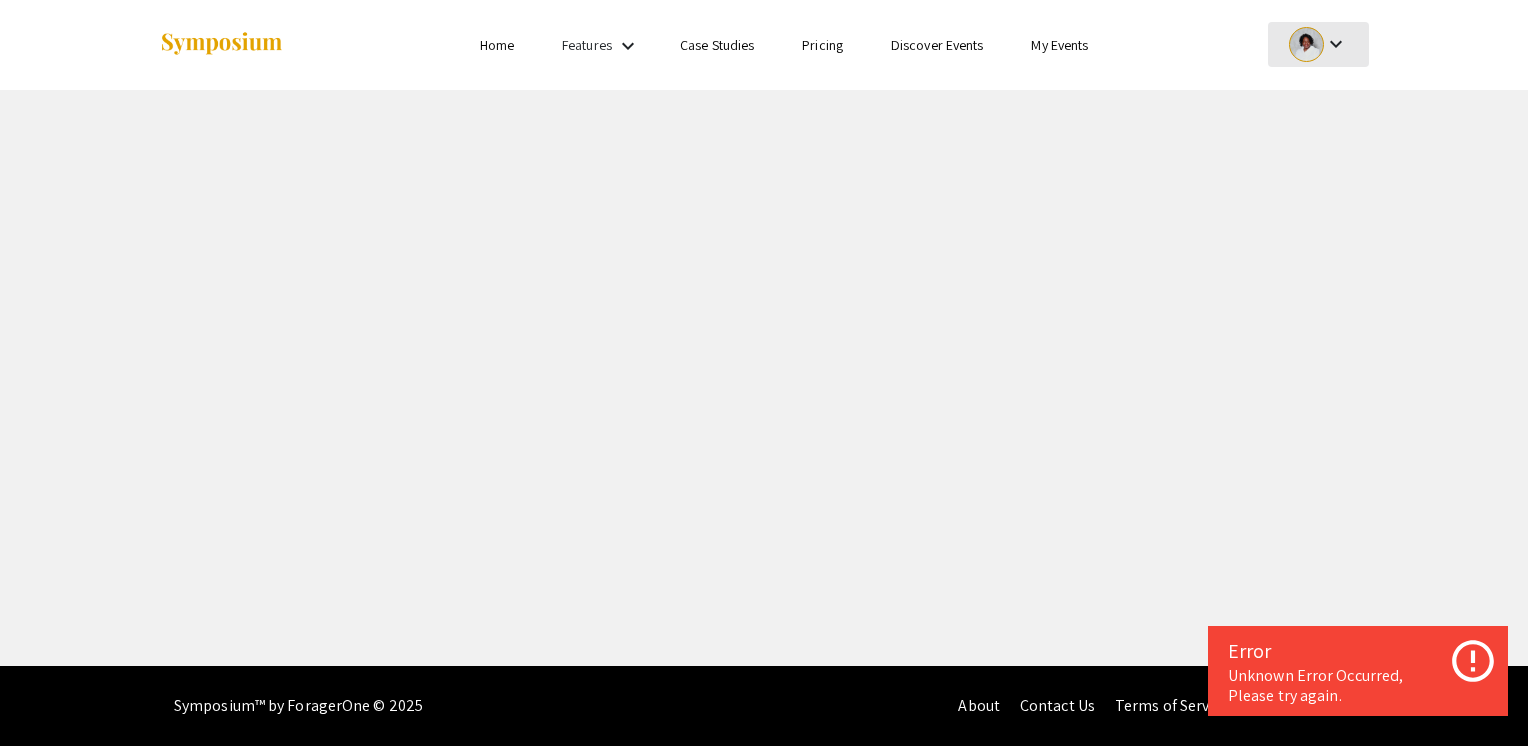 click on "keyboard_arrow_down" at bounding box center (1336, 44) 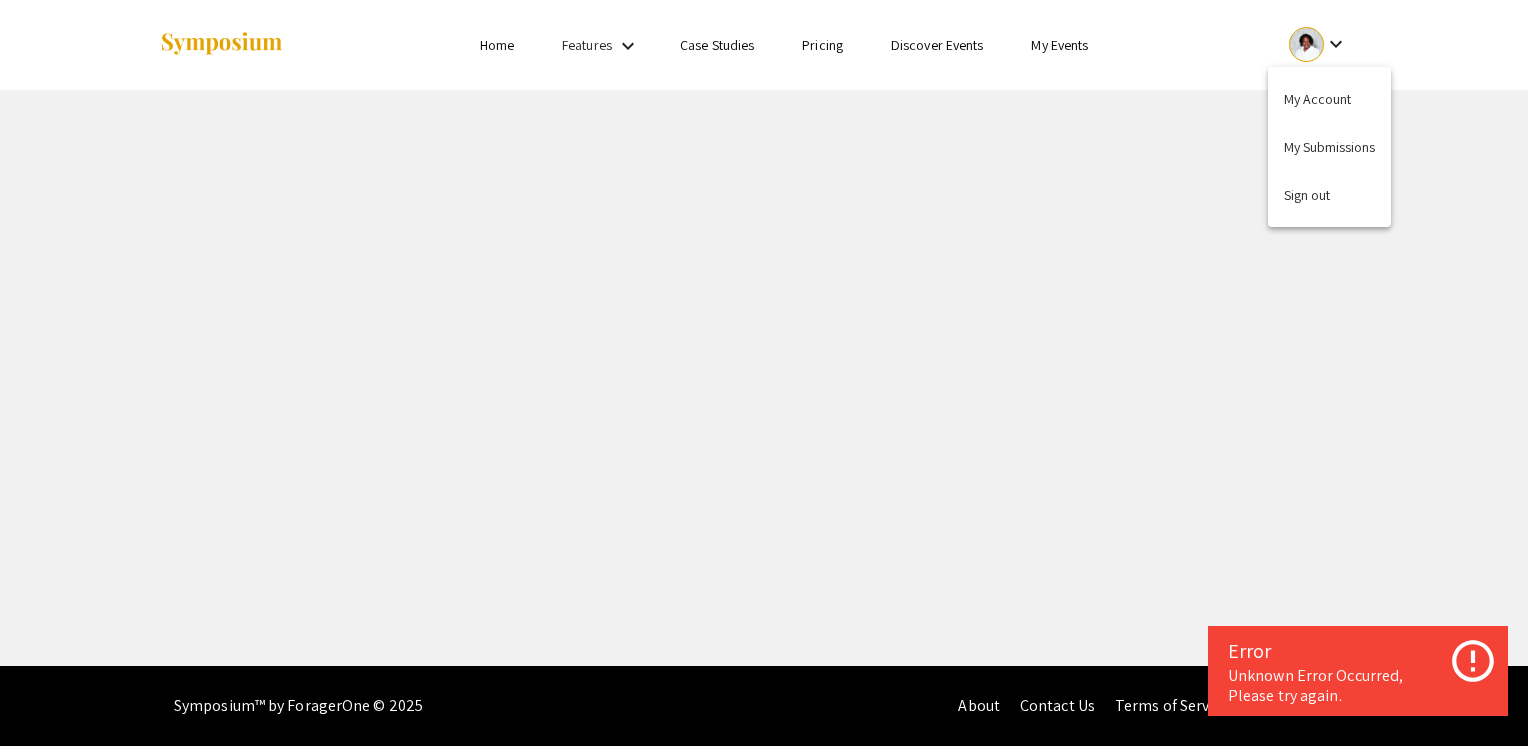click on "My Submissions" at bounding box center [1329, 147] 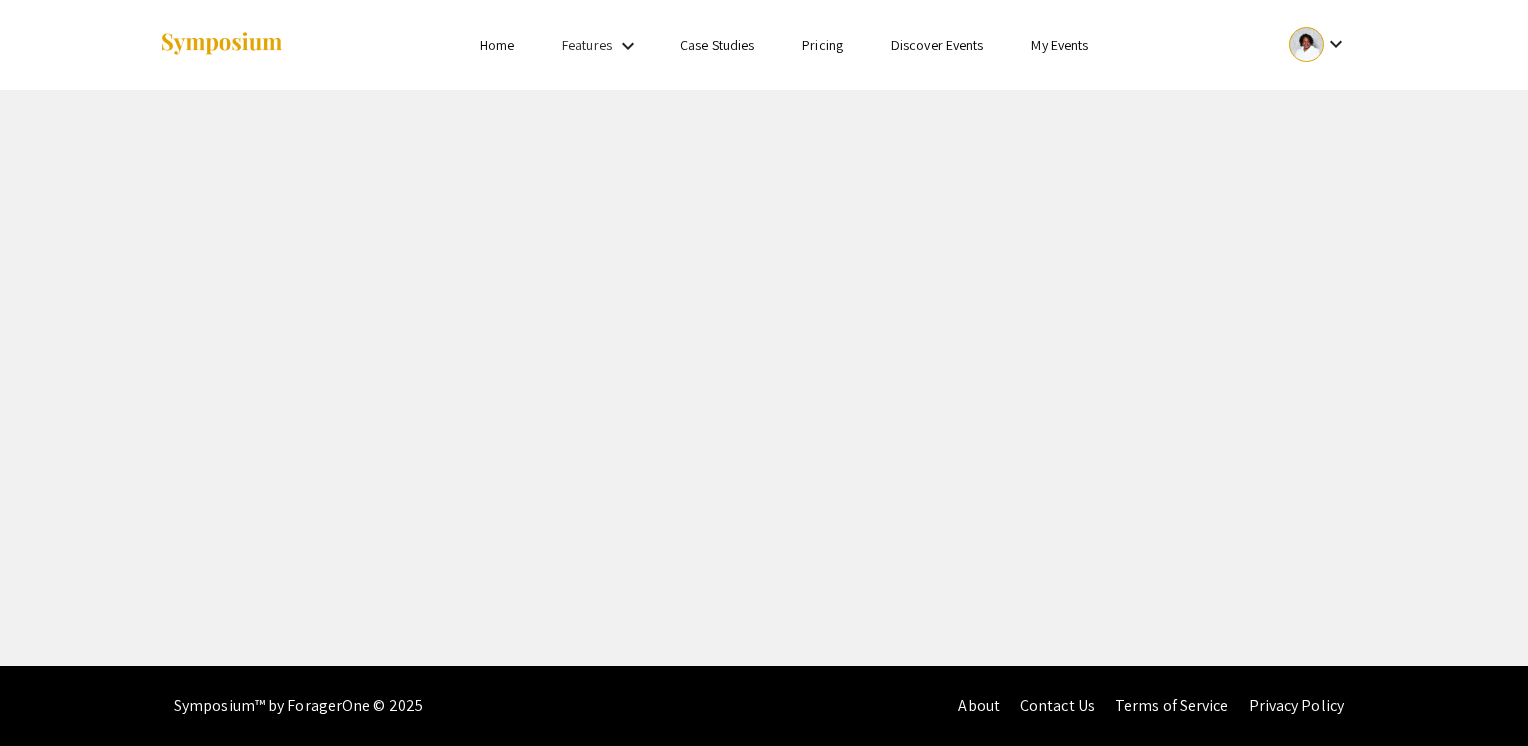 click on "My Events" at bounding box center [1059, 45] 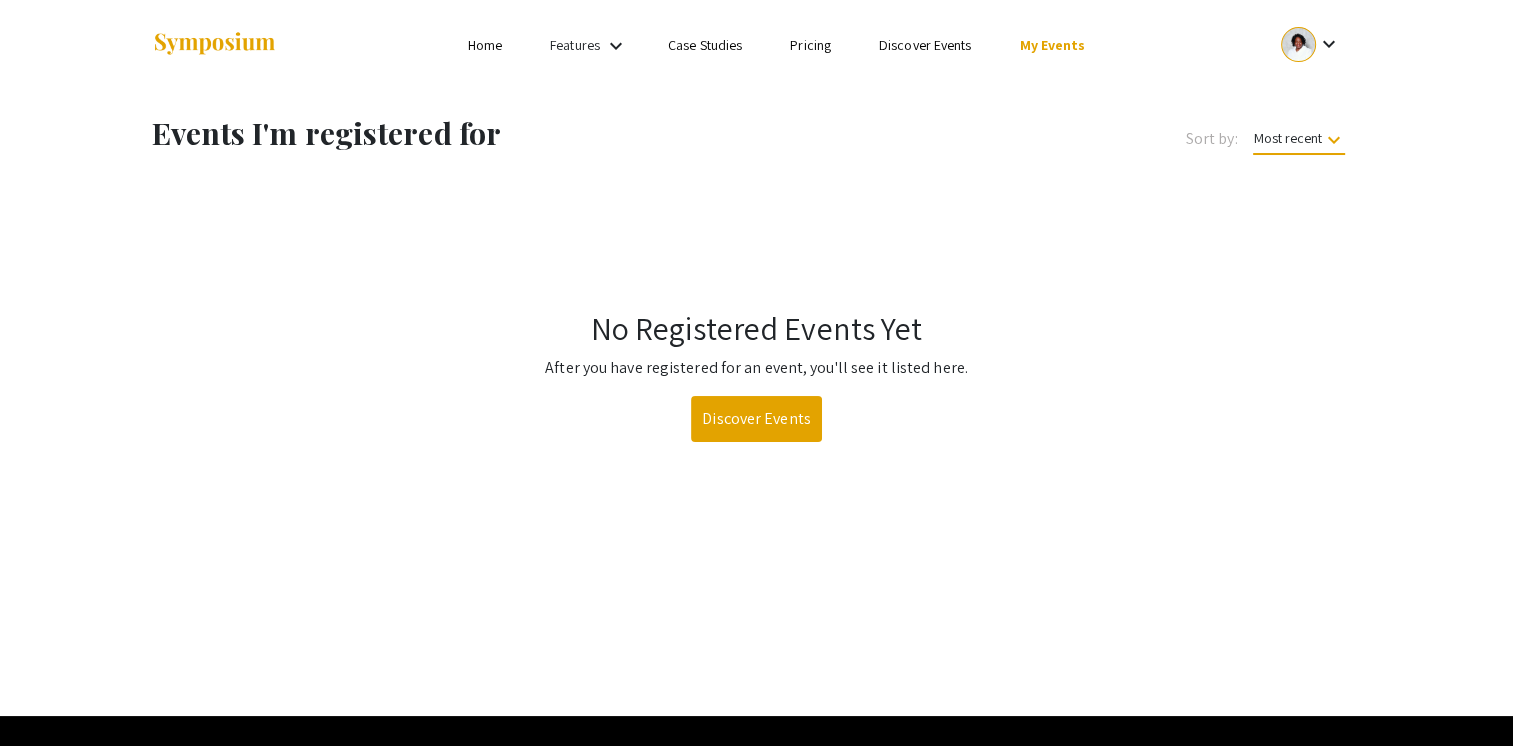 click on "Home" at bounding box center (485, 45) 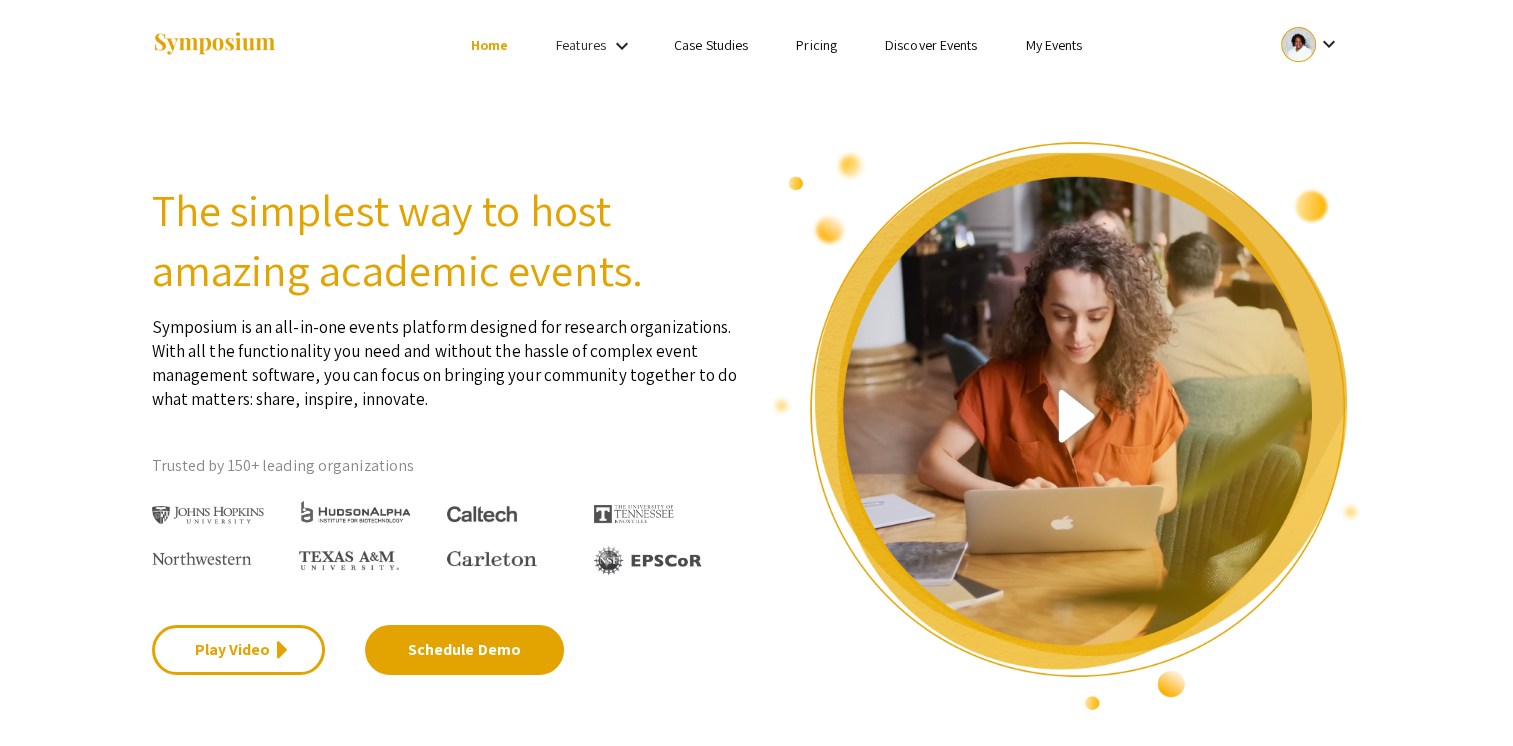 click on "My Events" at bounding box center (1053, 45) 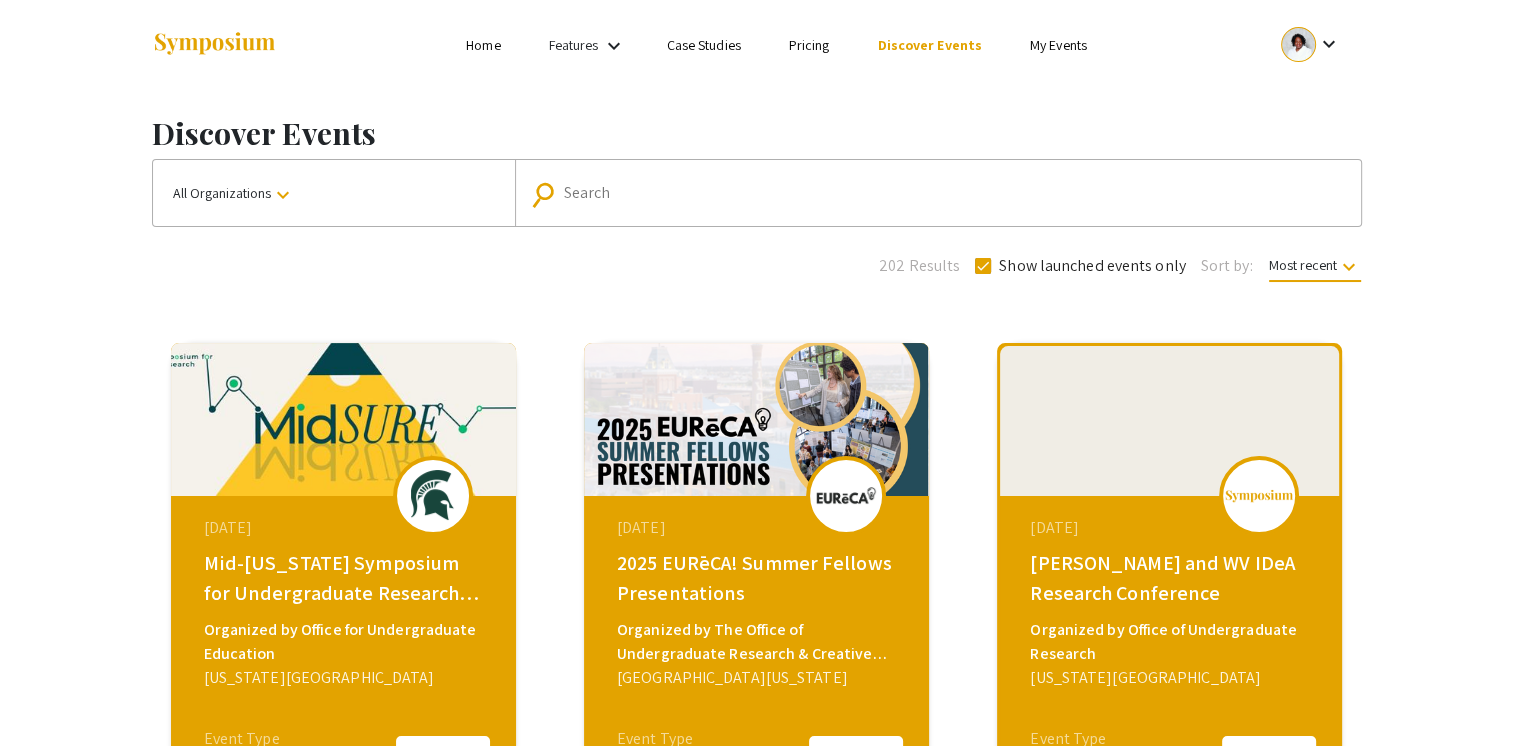 scroll, scrollTop: 0, scrollLeft: 0, axis: both 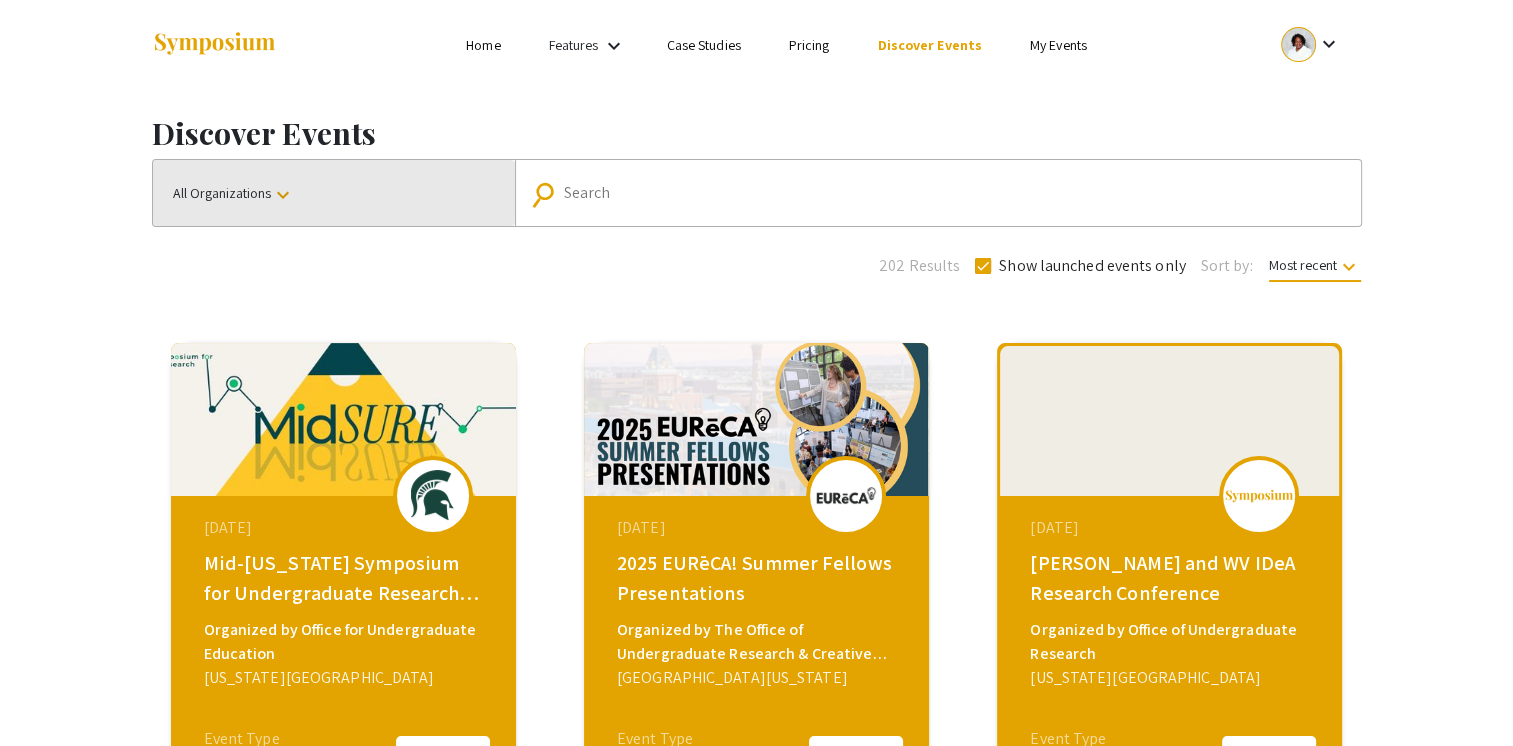 click on "keyboard_arrow_down" 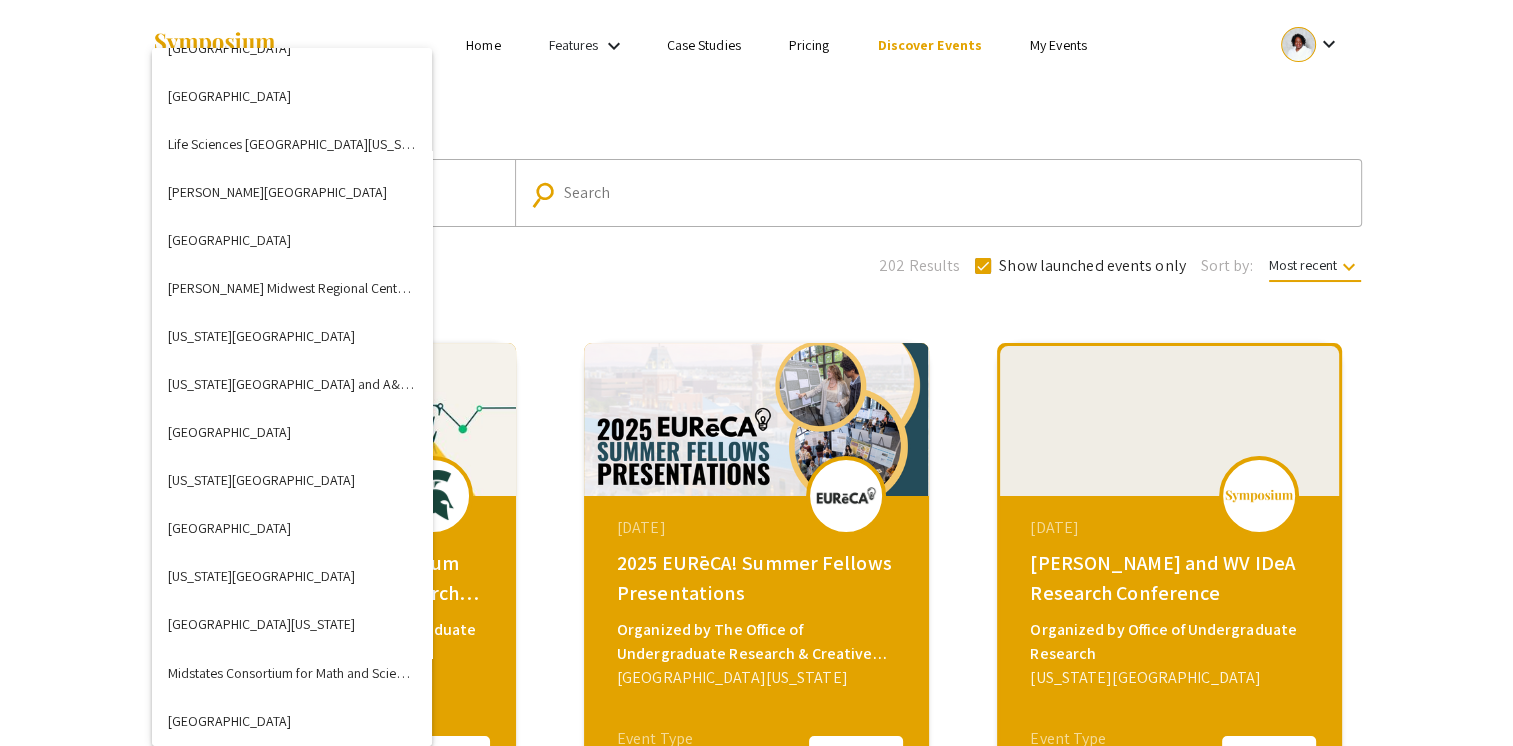 scroll, scrollTop: 3700, scrollLeft: 0, axis: vertical 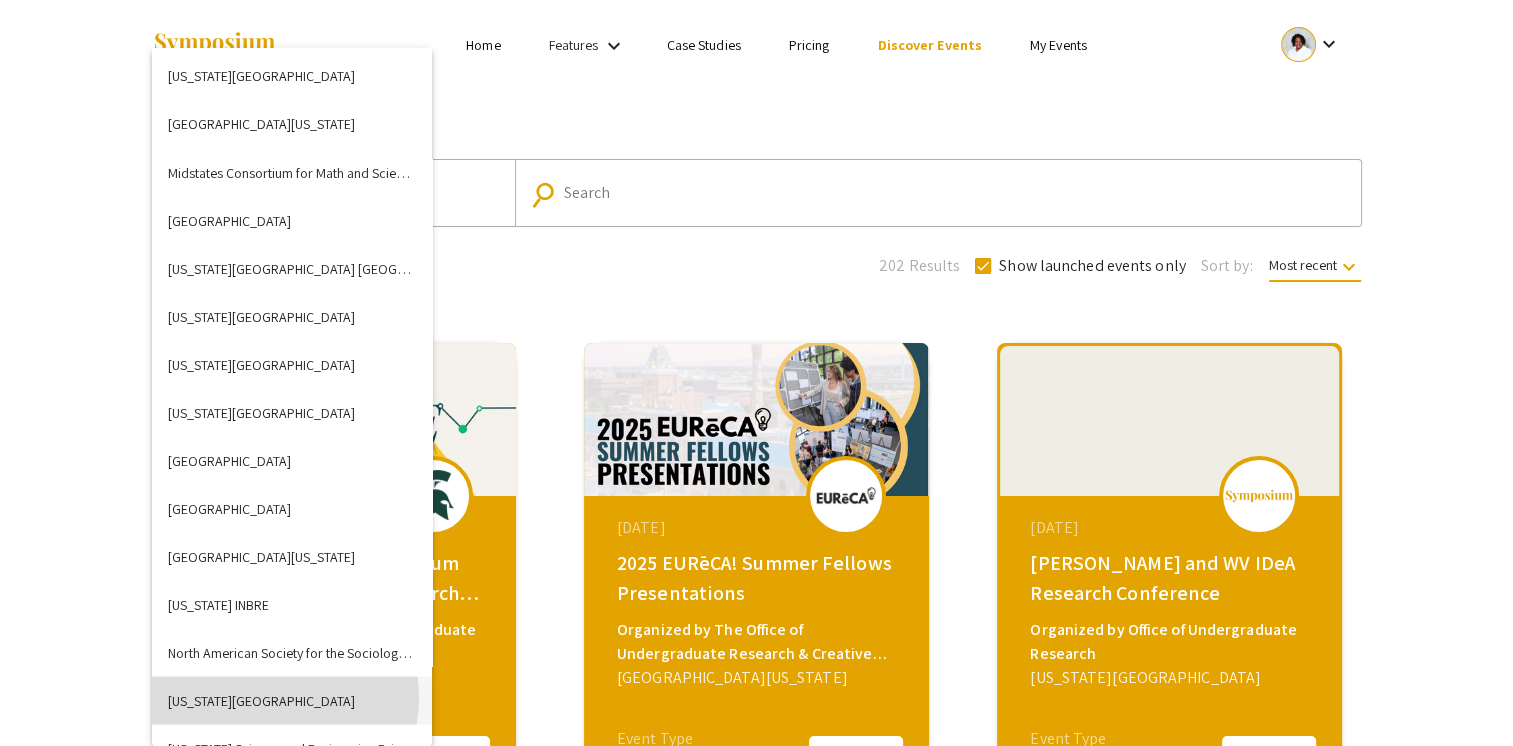 click on "North Carolina Central University" at bounding box center (292, 700) 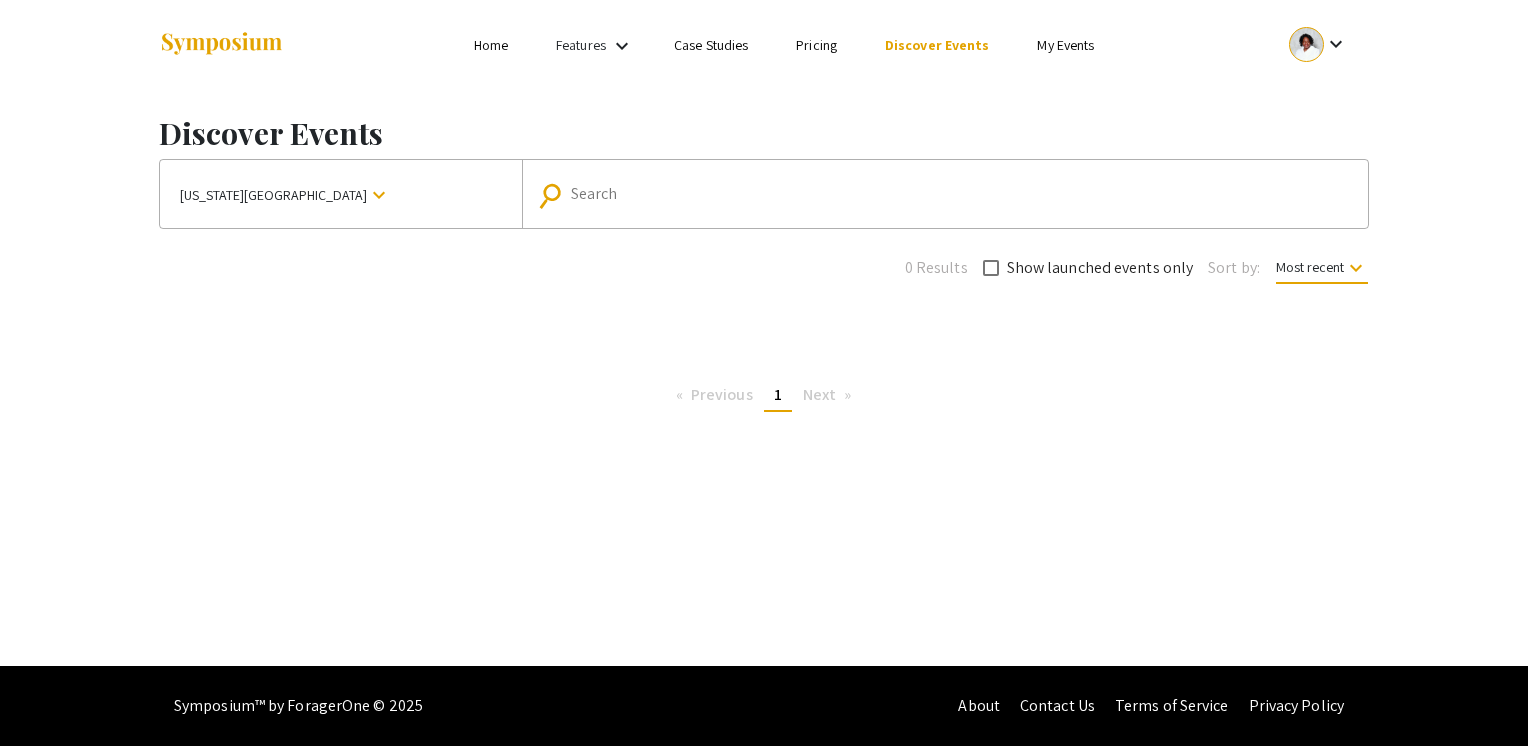 click on "You're on page  1" 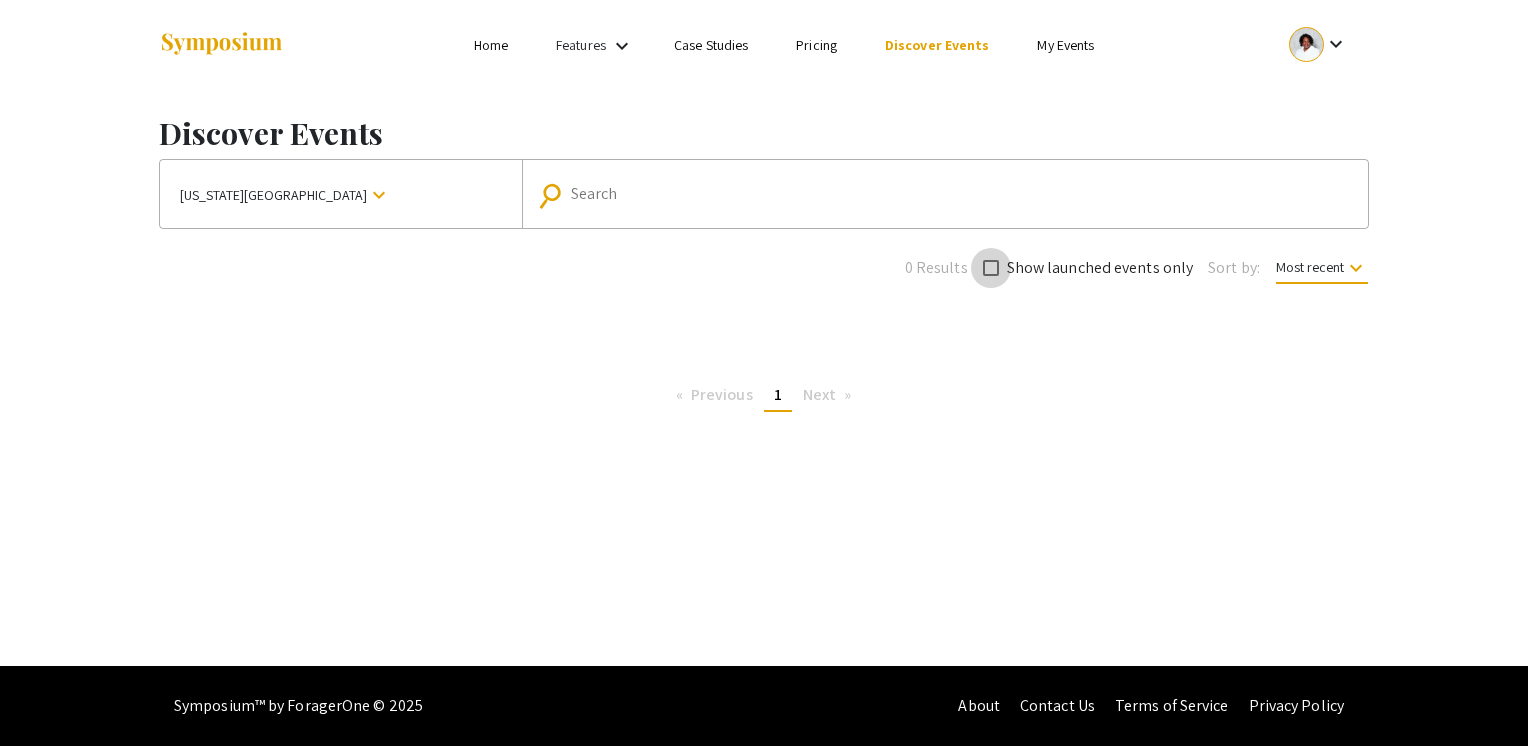 click on "Show launched events only" at bounding box center (1100, 268) 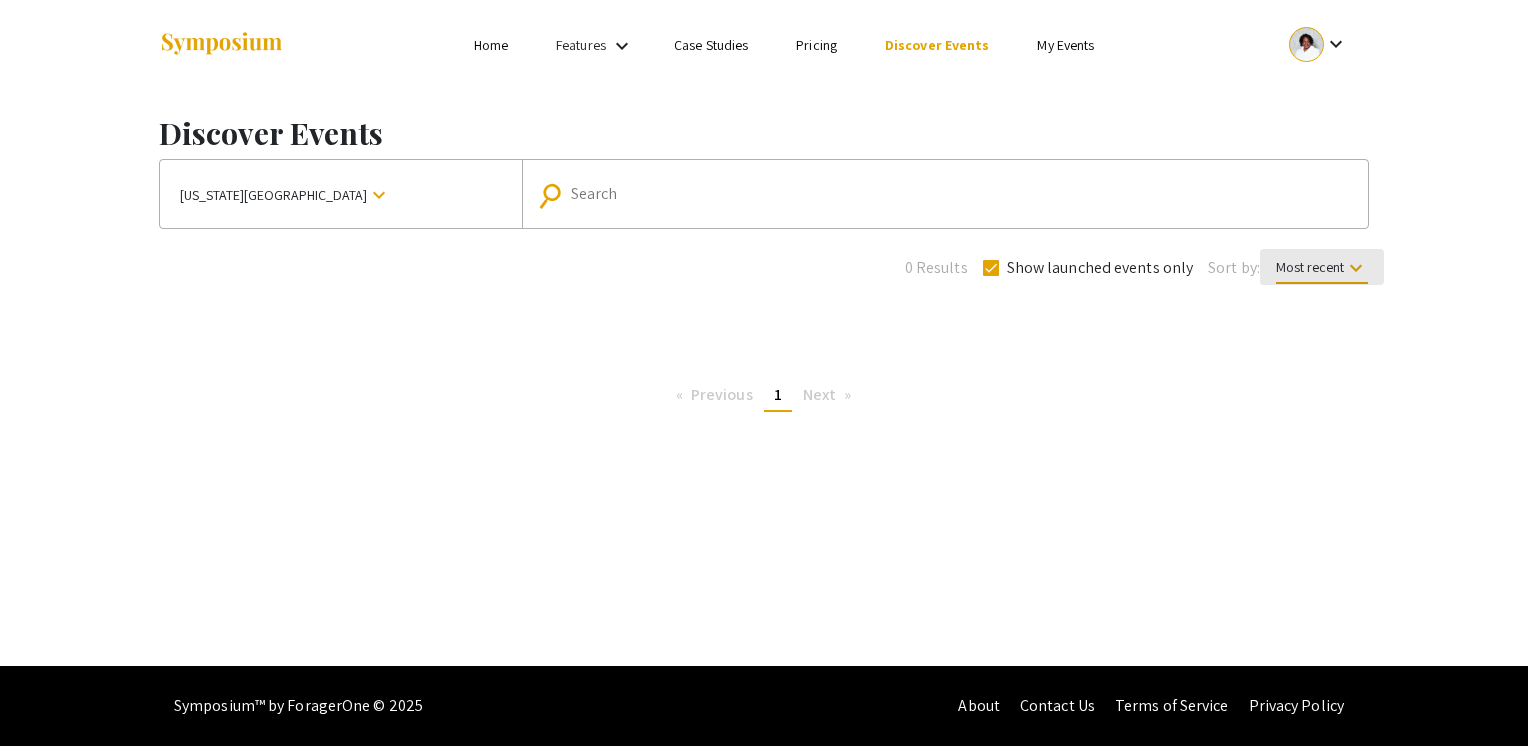 click on "Most recent  keyboard_arrow_down" 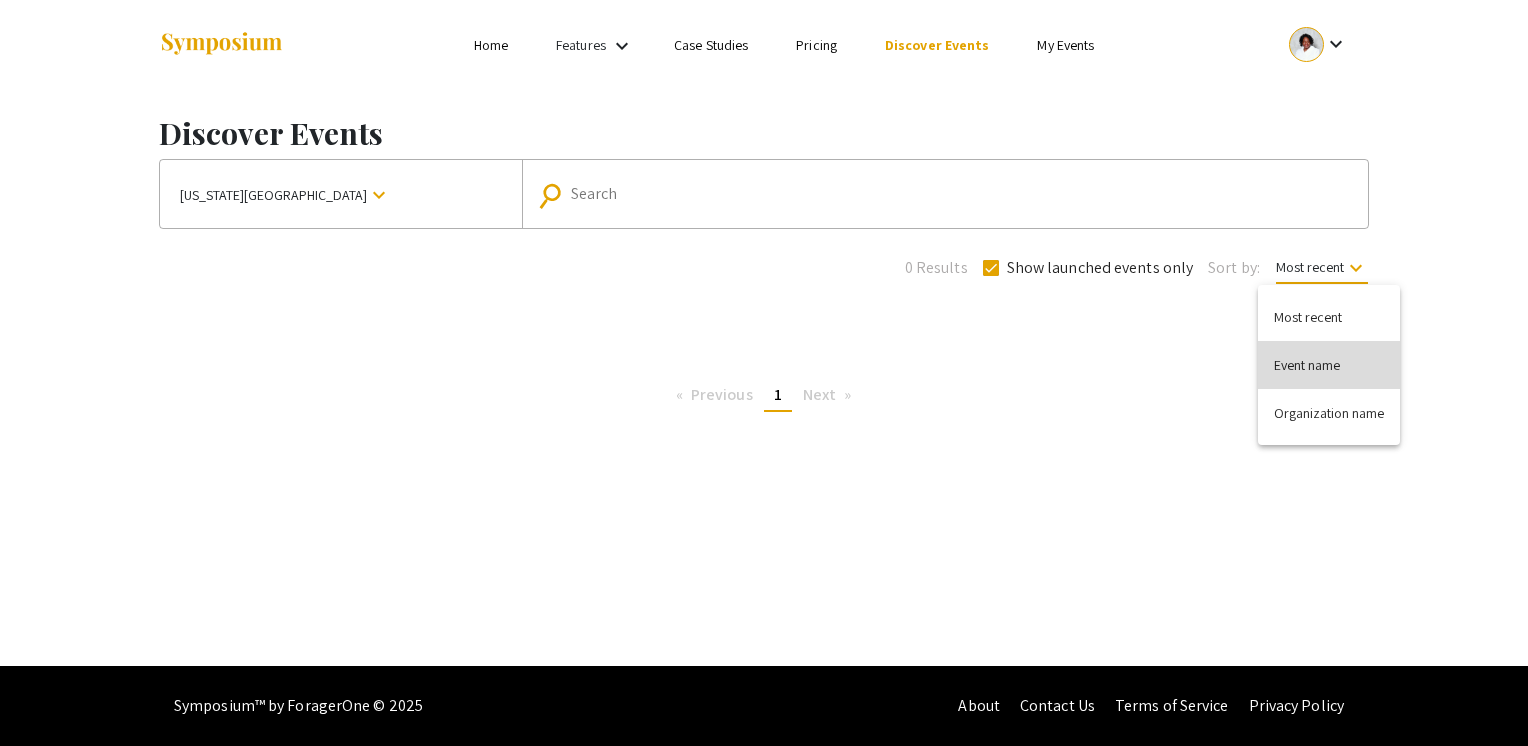 click on "Event name" at bounding box center [1329, 365] 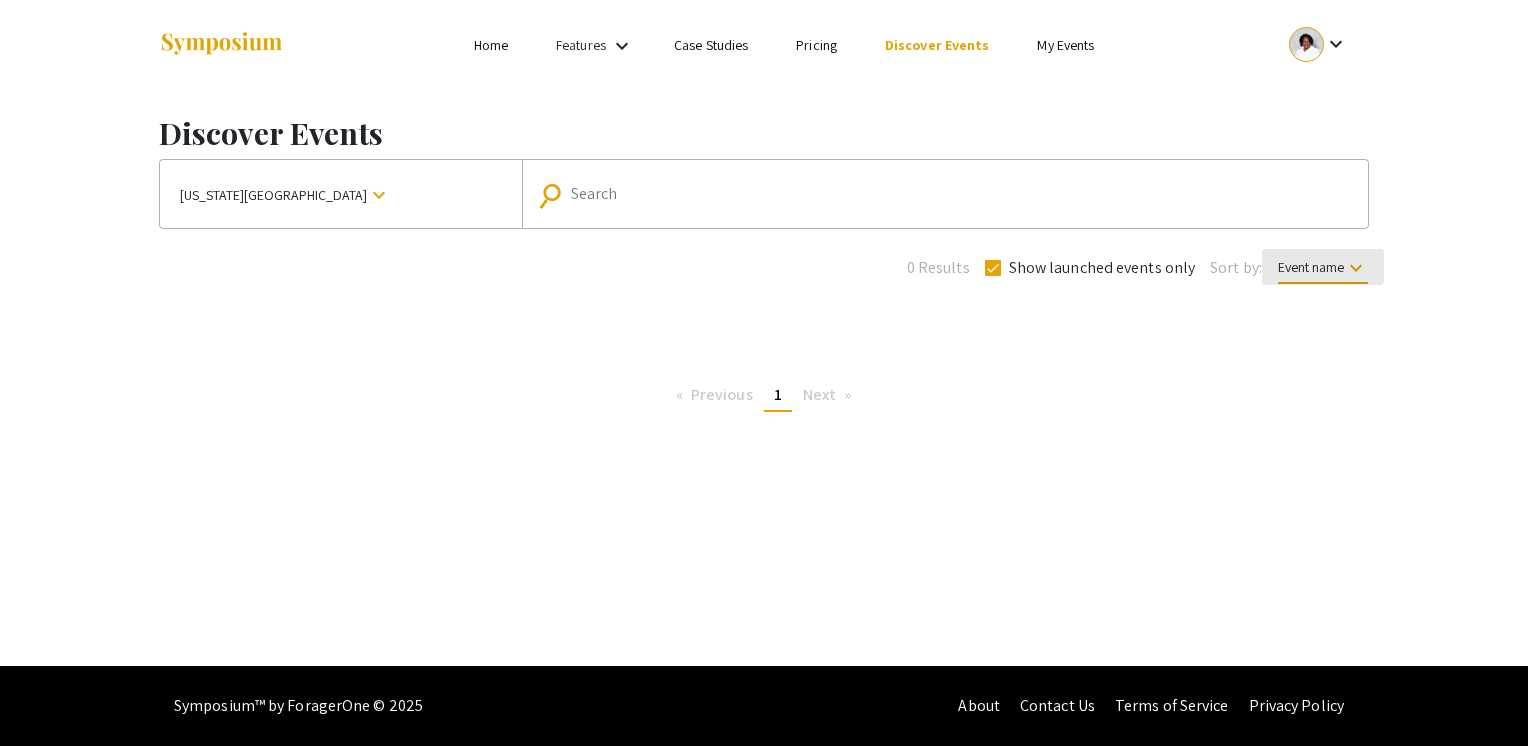 click on "Event name  keyboard_arrow_down" 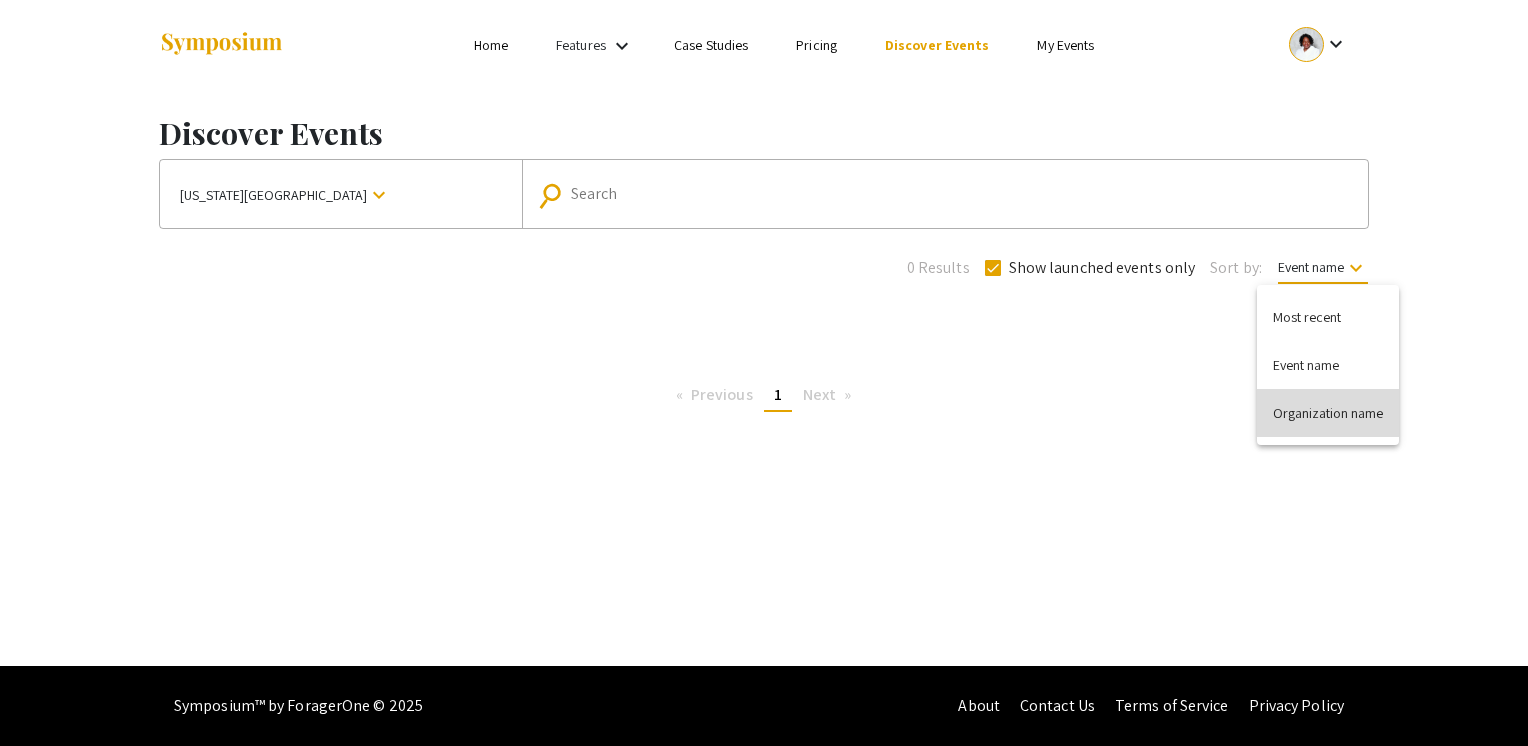 click on "Organization name" at bounding box center [1328, 413] 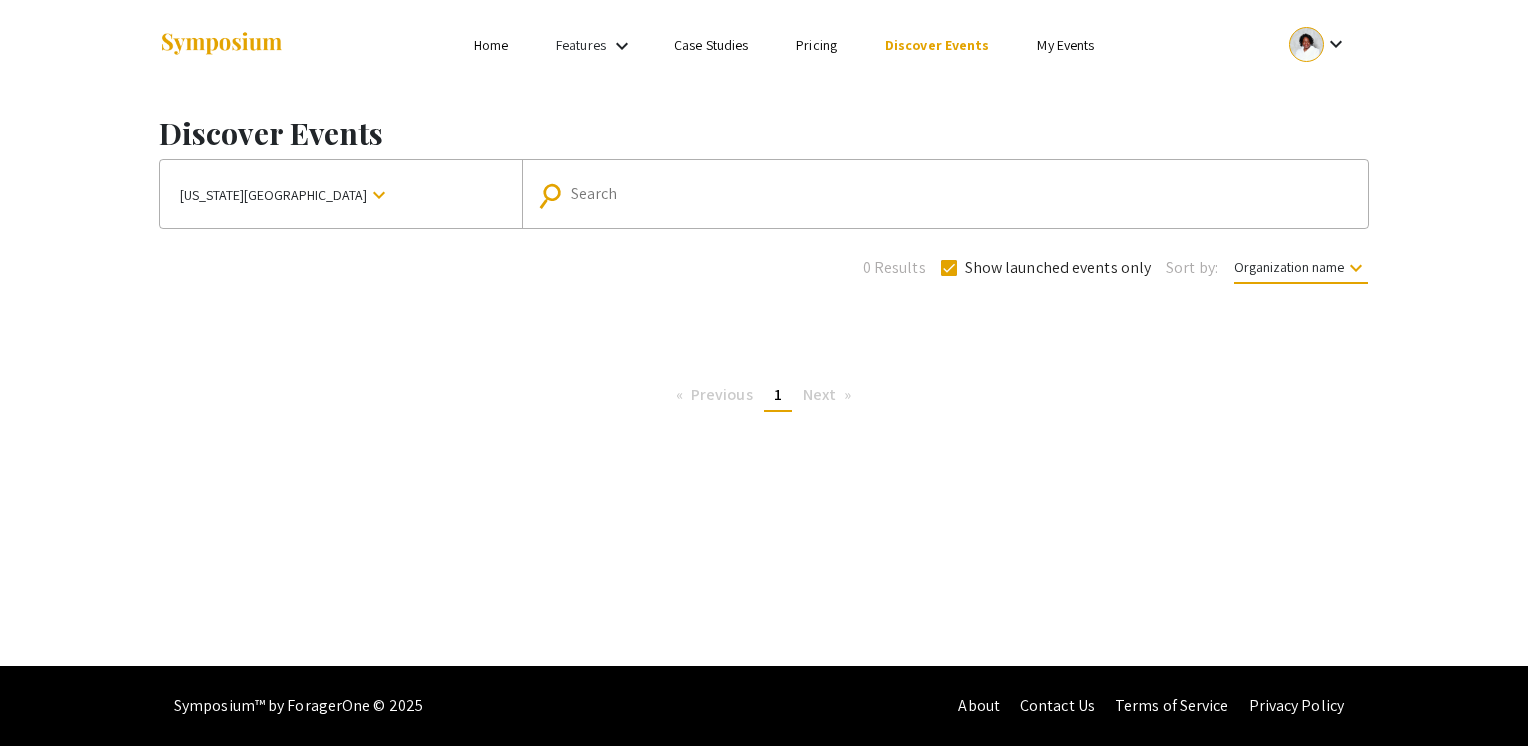 click on "Case Studies" at bounding box center (711, 45) 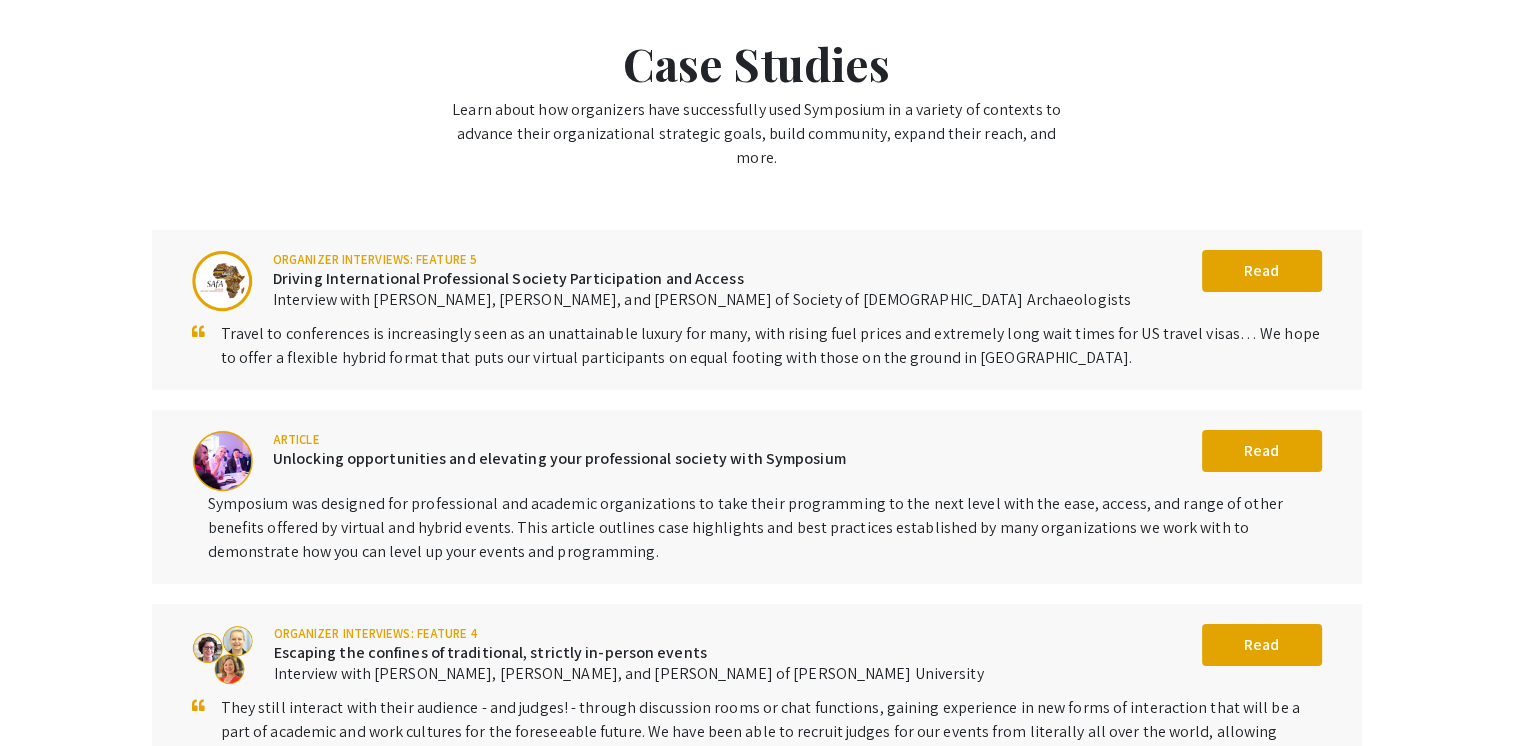 scroll, scrollTop: 0, scrollLeft: 0, axis: both 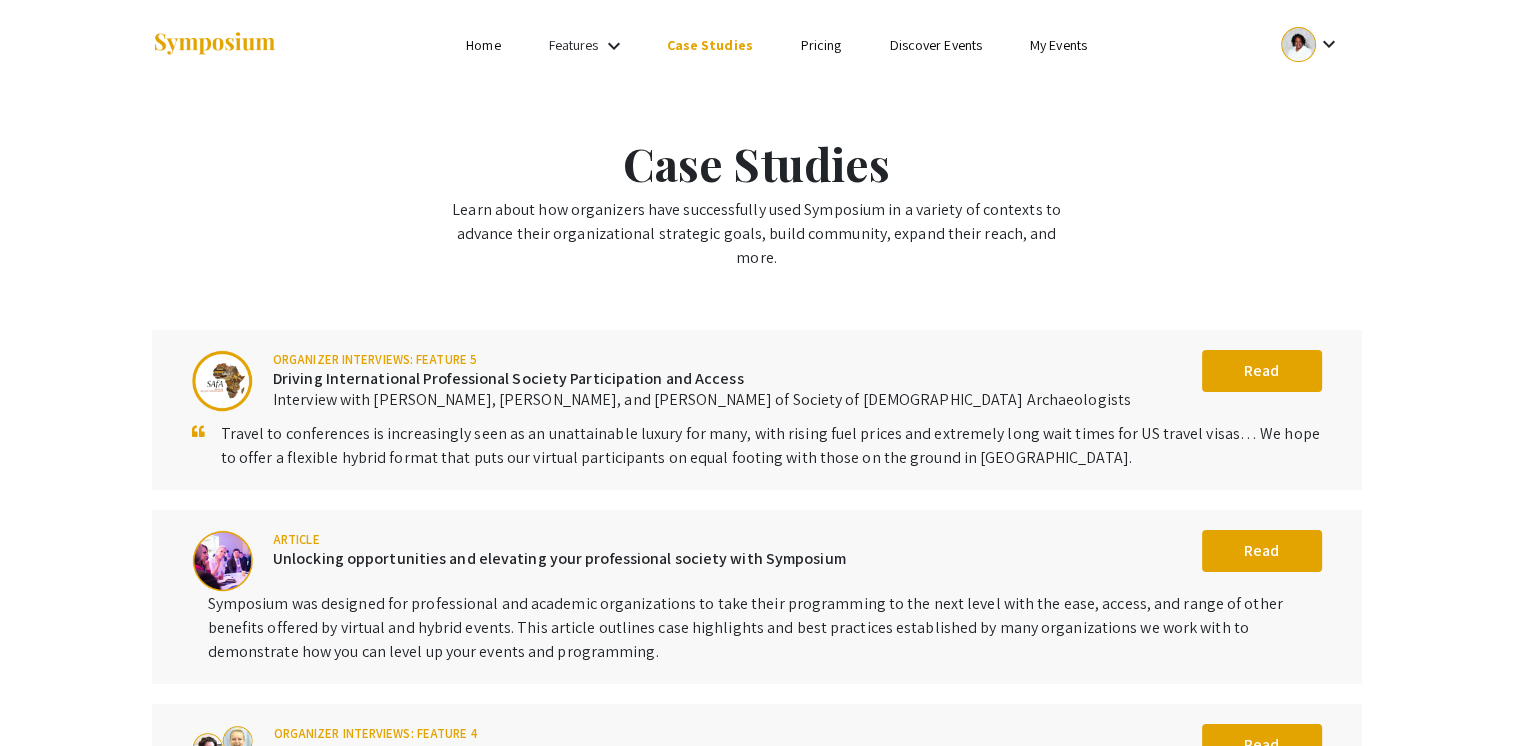 click on "Pricing" at bounding box center (821, 45) 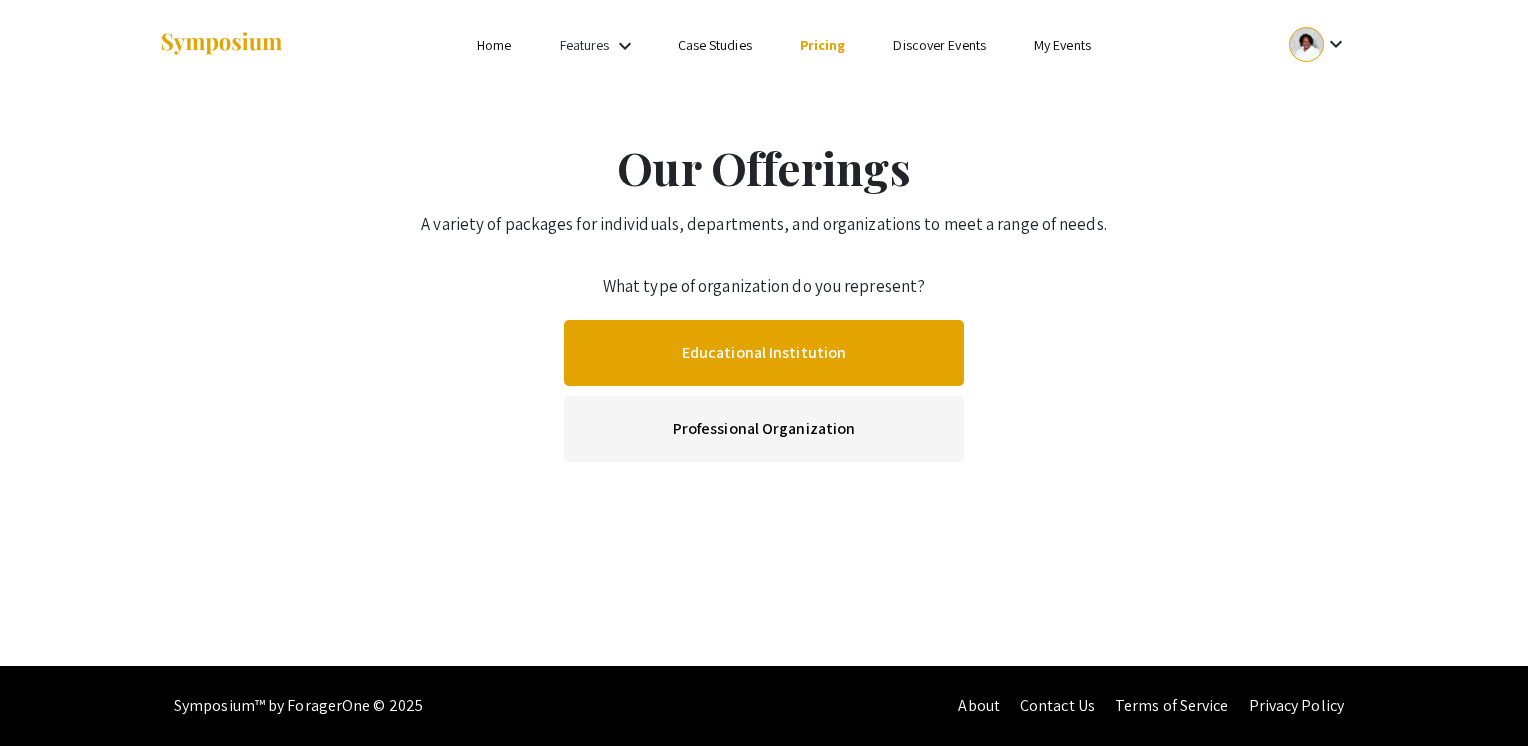 click on "Educational Institution" 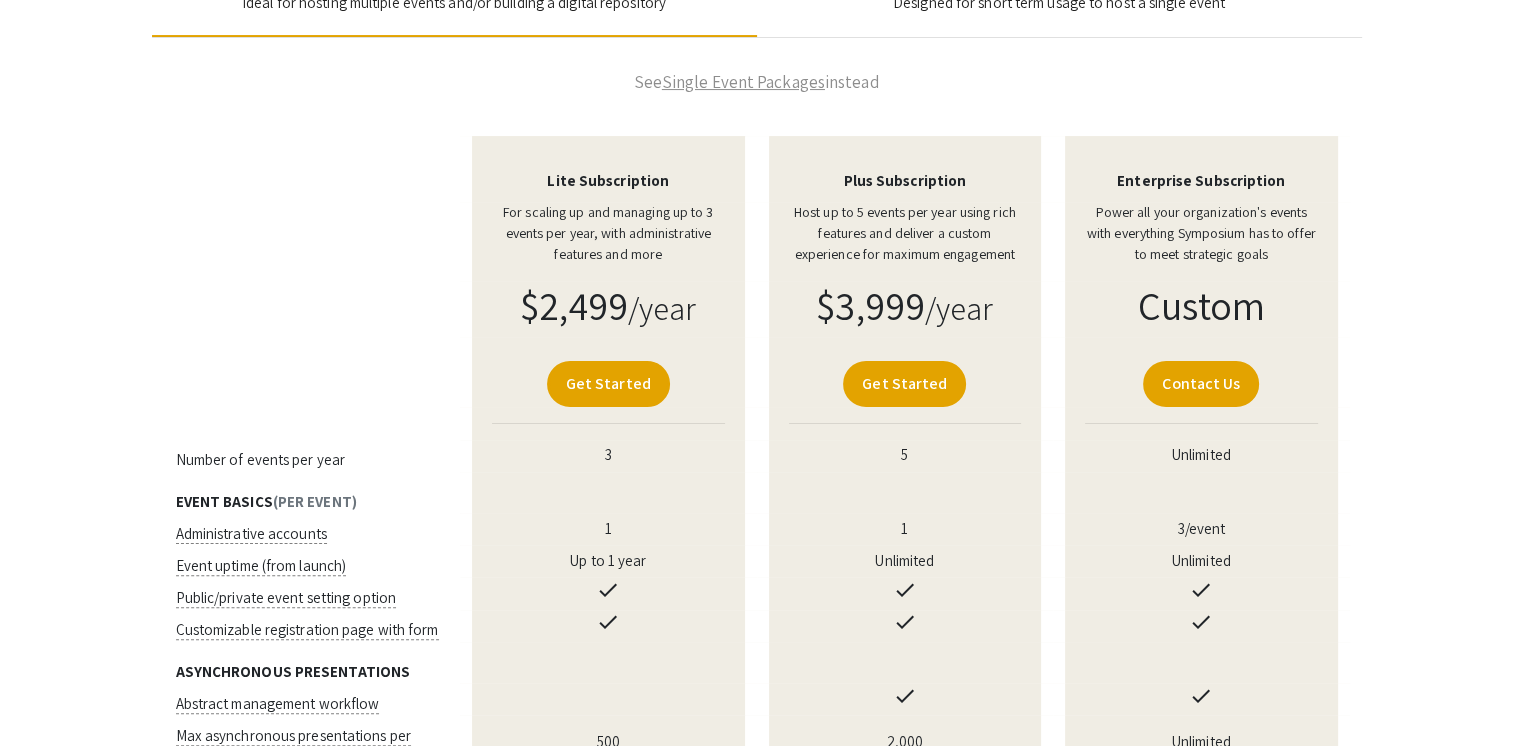scroll, scrollTop: 0, scrollLeft: 0, axis: both 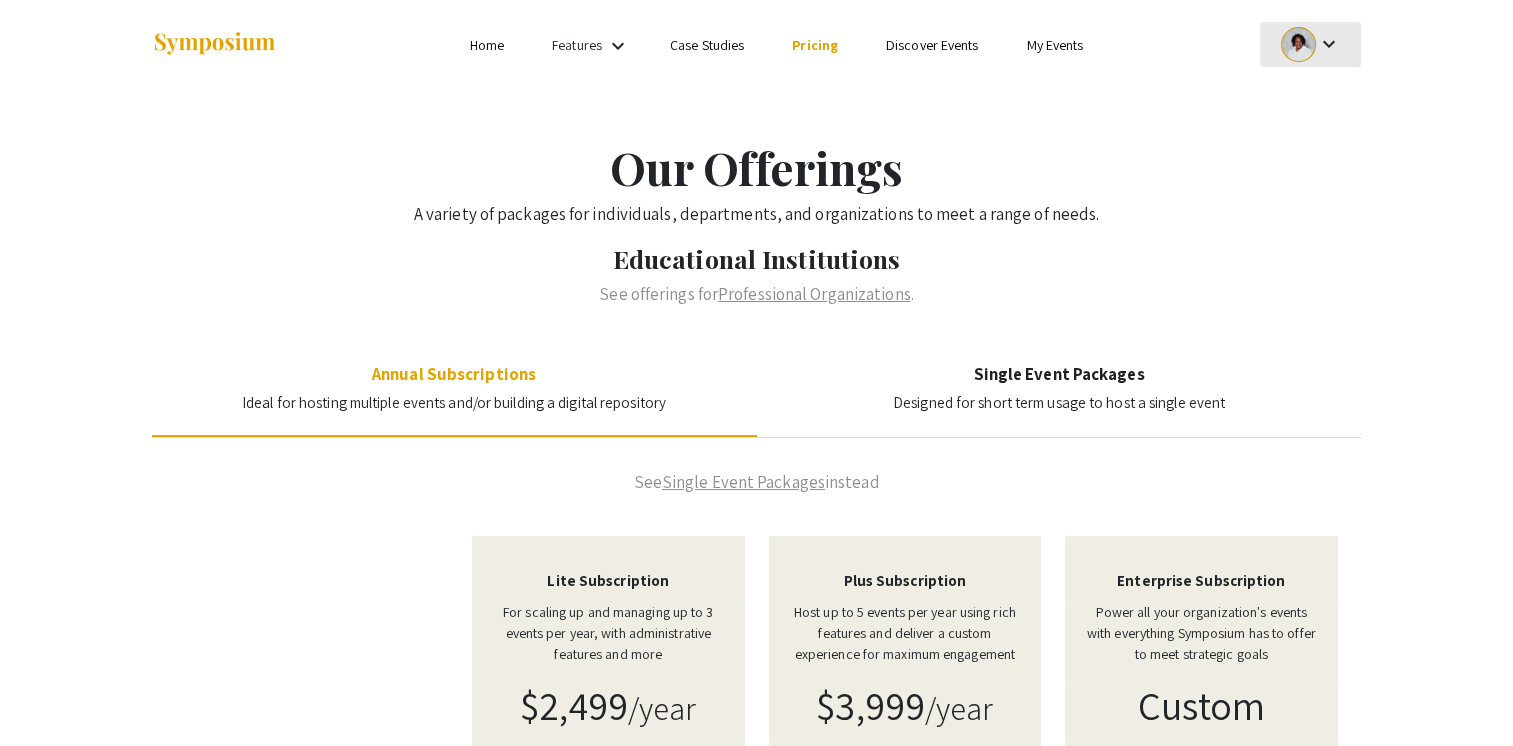 click at bounding box center [1298, 44] 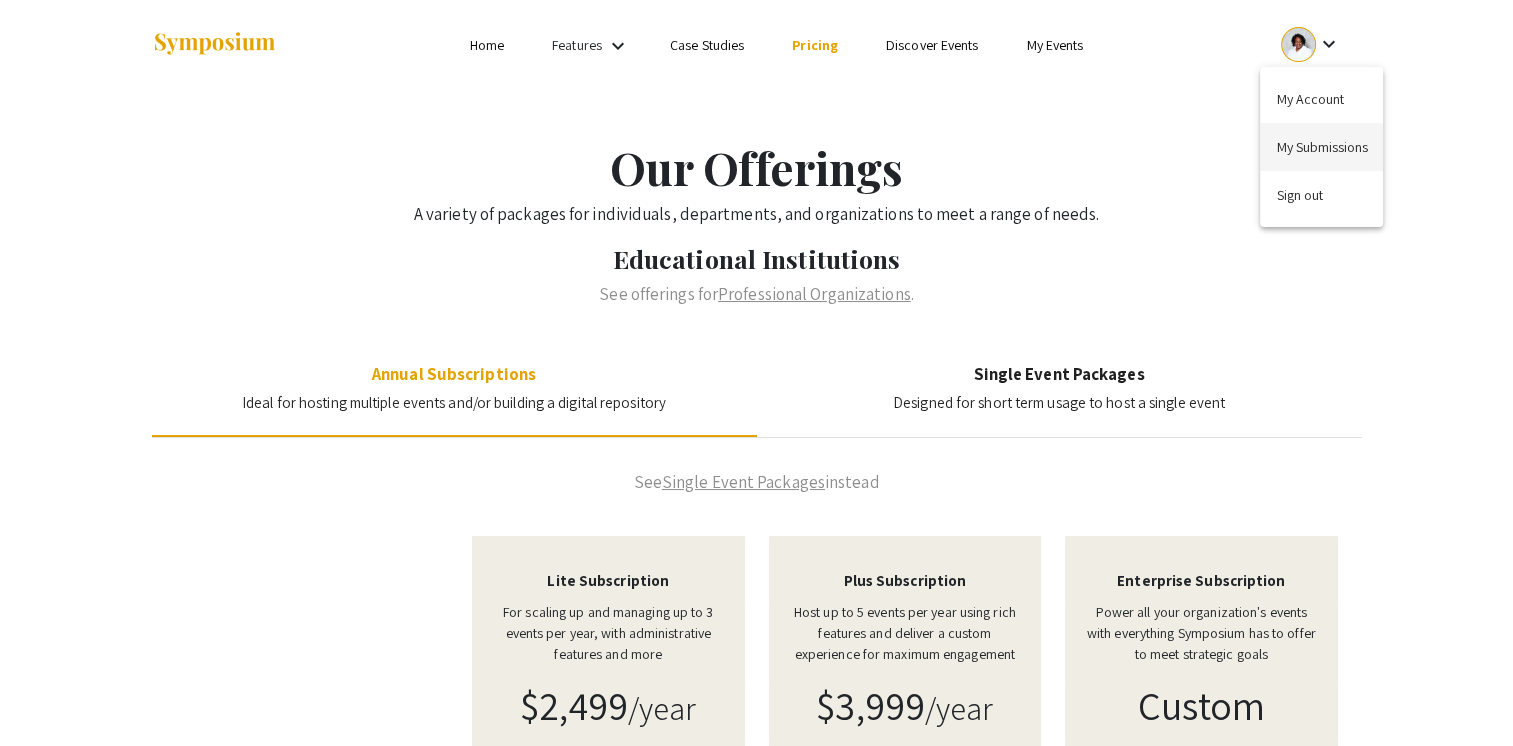 click on "My Submissions" at bounding box center [1321, 147] 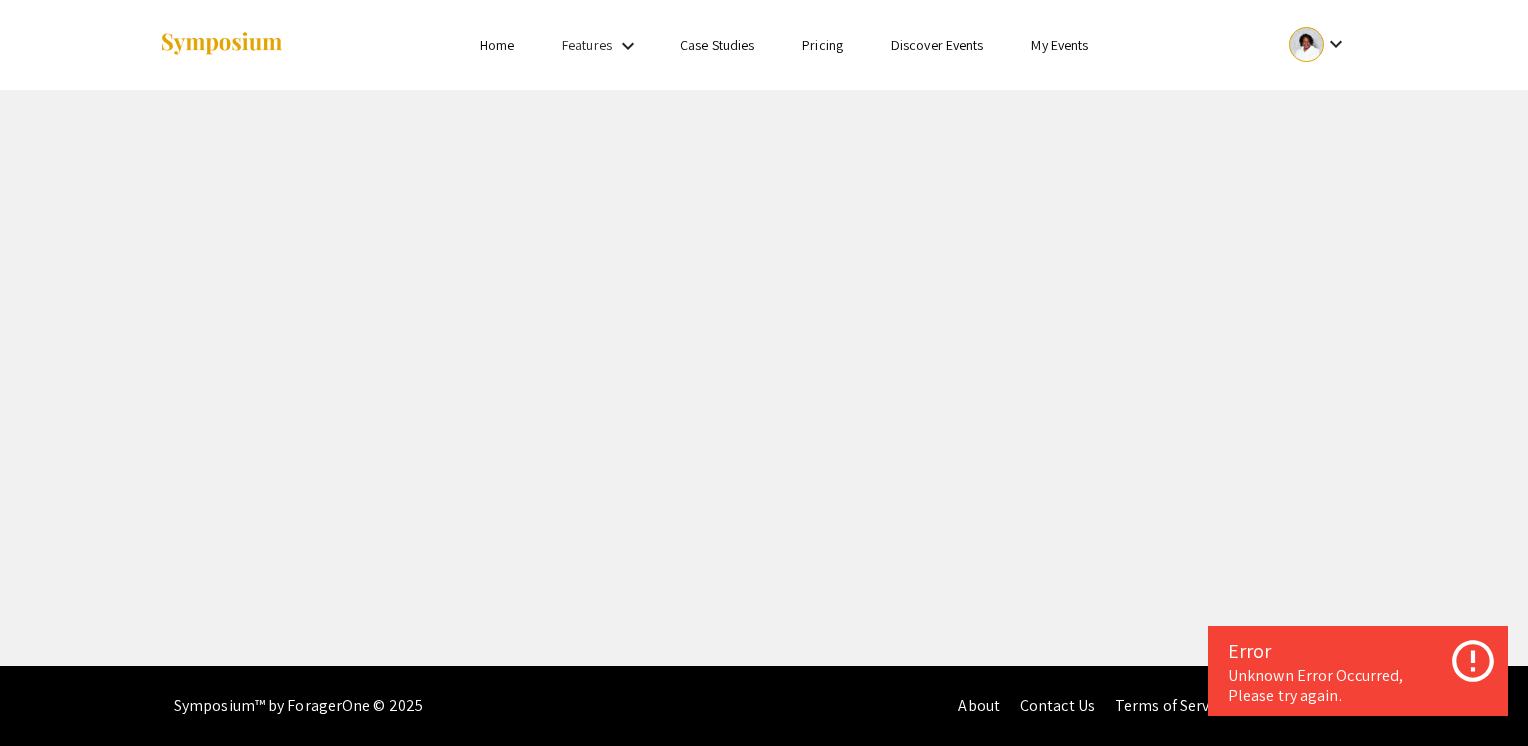 click on "keyboard_arrow_down" at bounding box center [1336, 44] 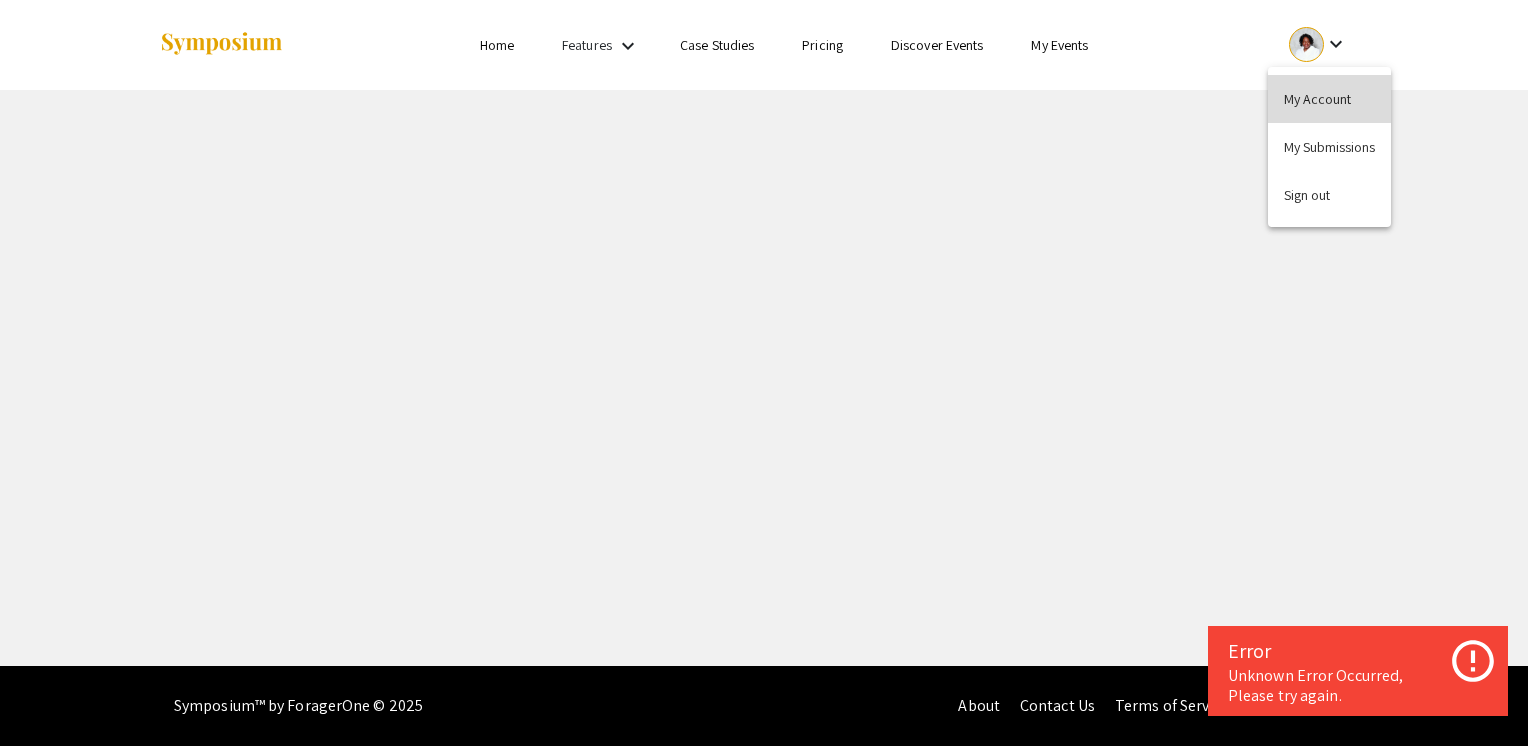 click on "My Account" at bounding box center [1329, 99] 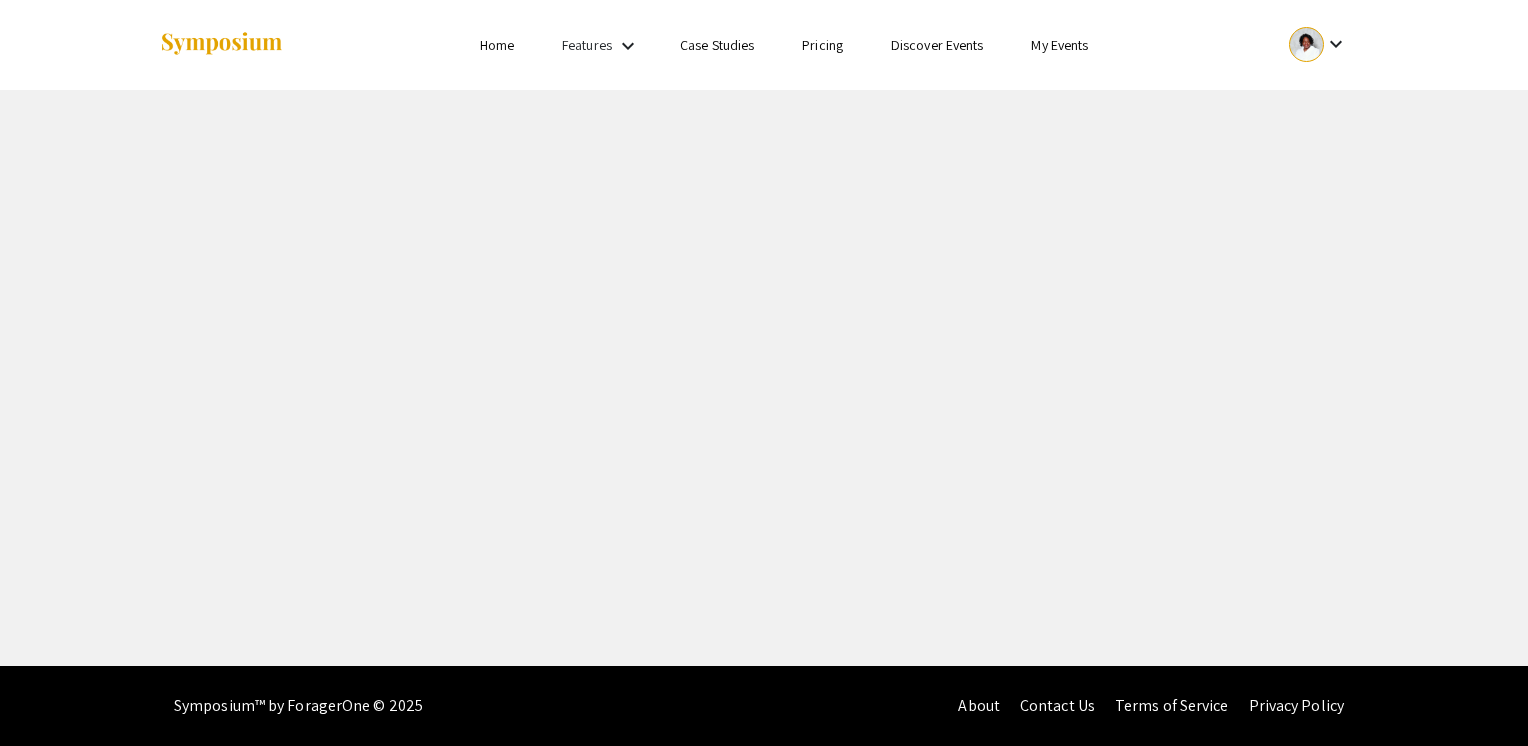 click on "Features keyboard_arrow_down" at bounding box center [602, 46] 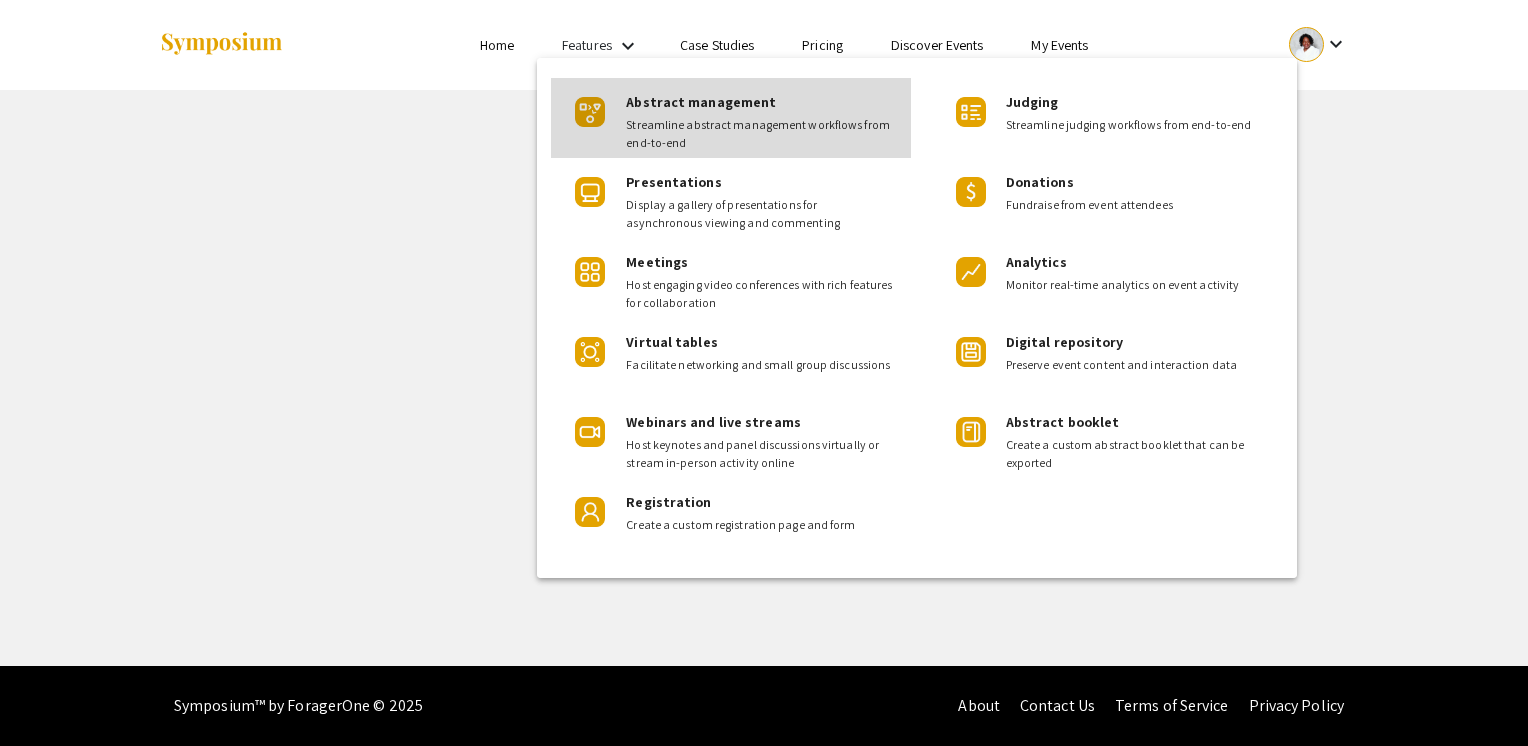 click on "Streamline abstract management workflows from end-to-end" at bounding box center [760, 134] 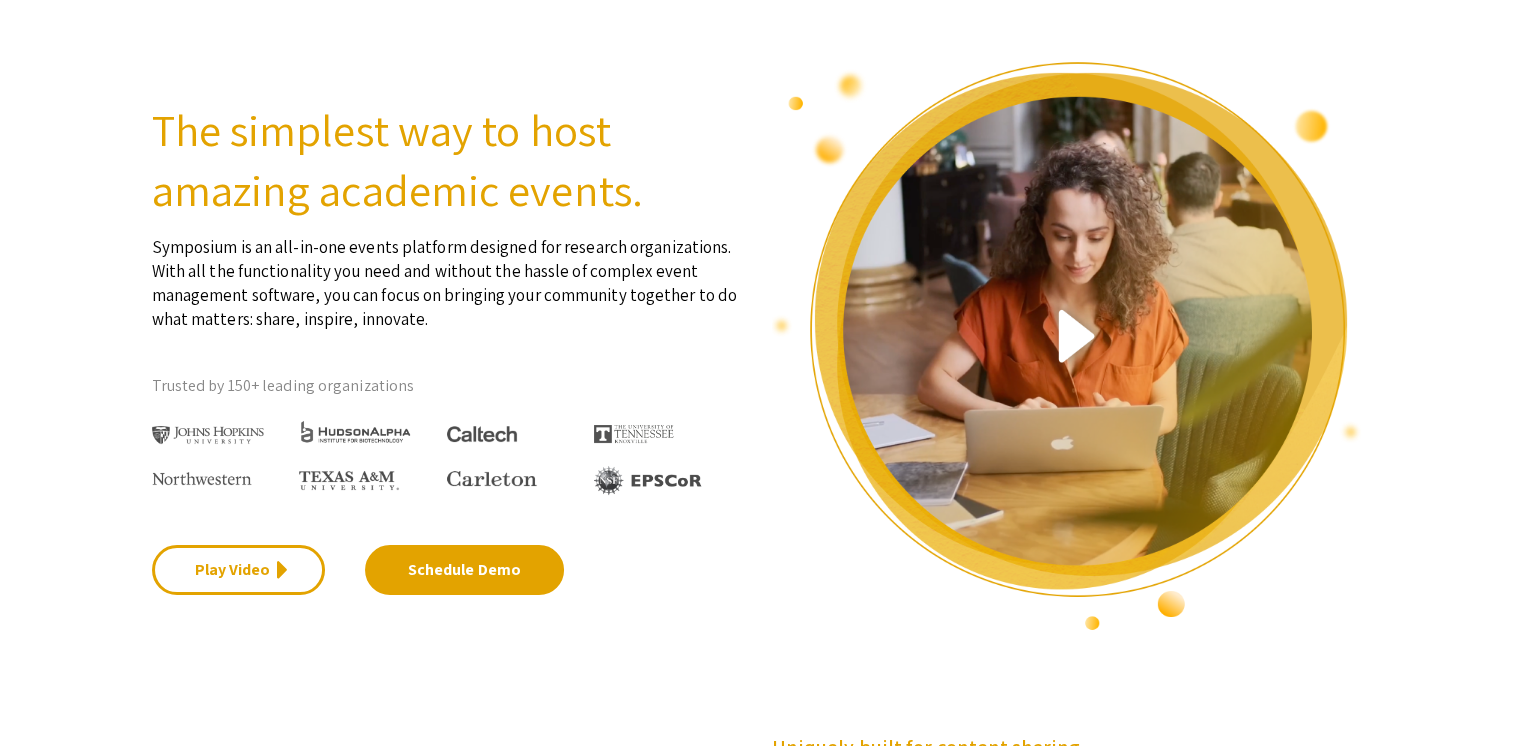 scroll, scrollTop: 0, scrollLeft: 0, axis: both 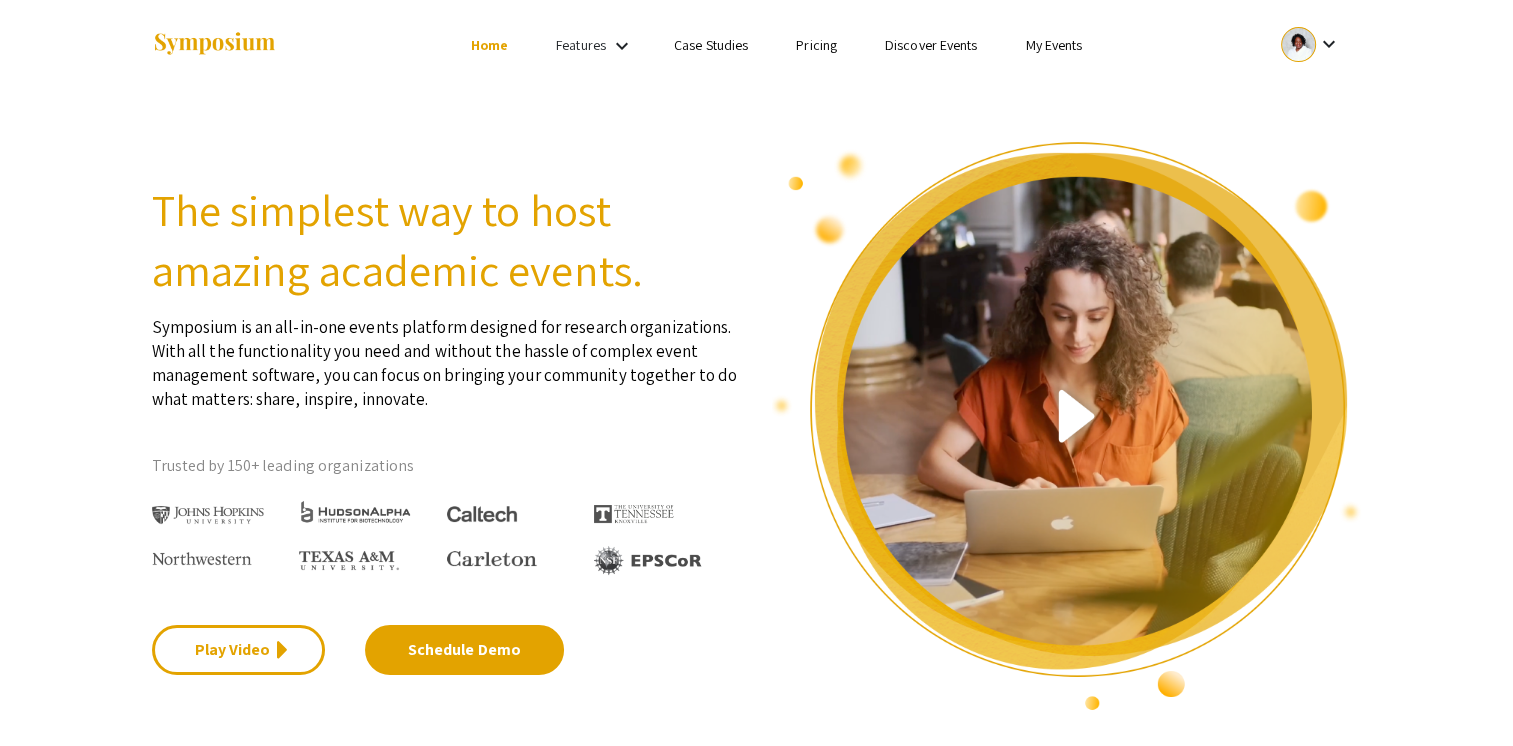 click on "Discover Events" at bounding box center (931, 45) 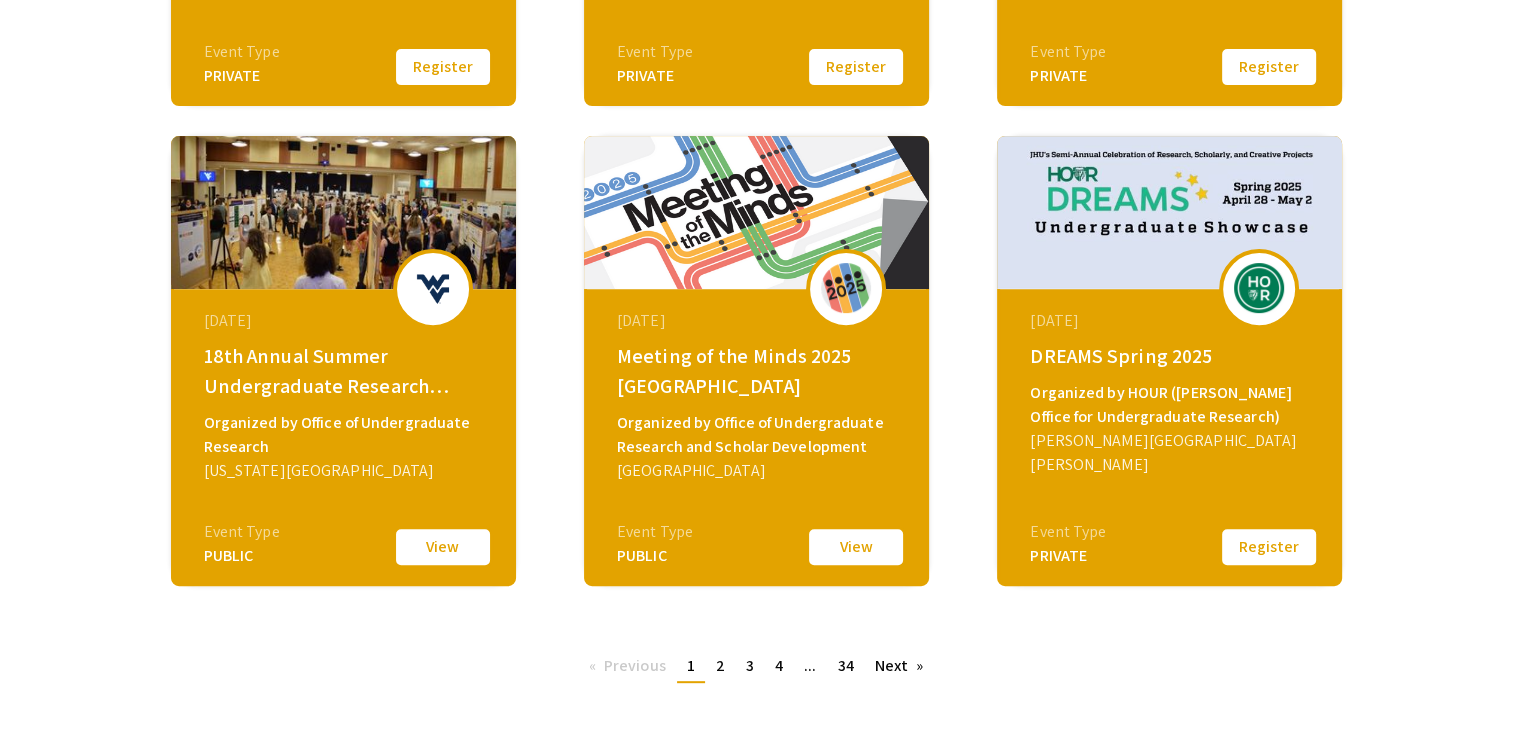 scroll, scrollTop: 799, scrollLeft: 0, axis: vertical 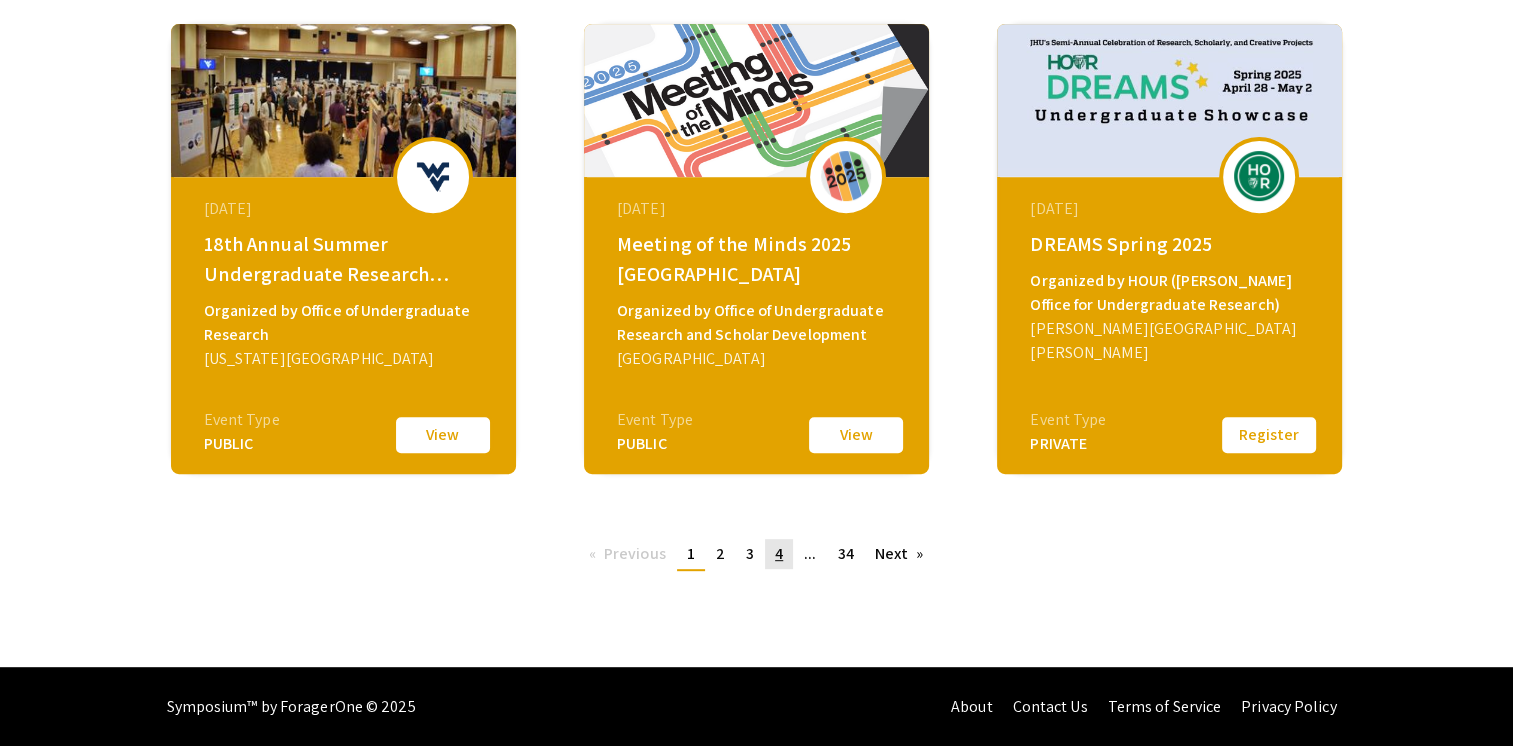 click on "4" 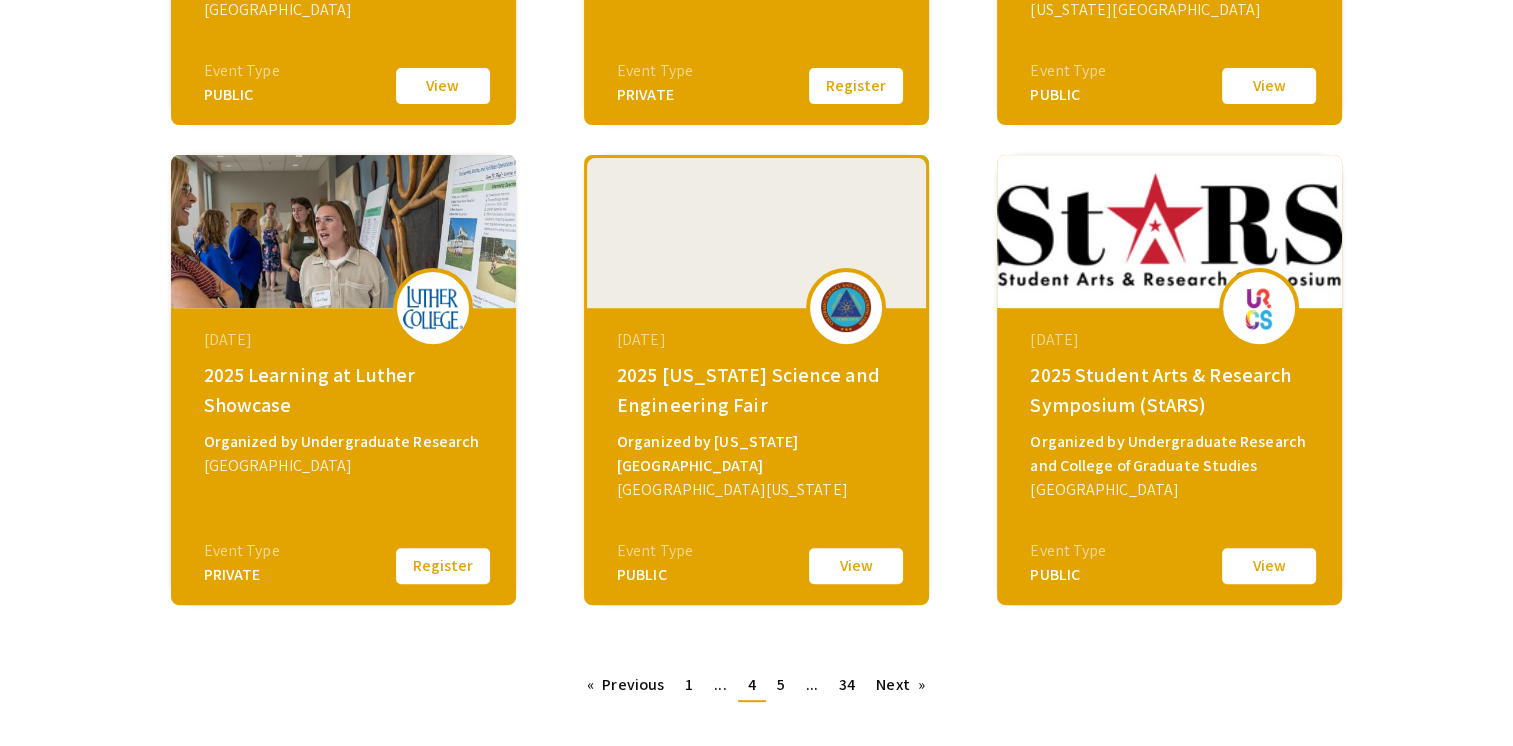 scroll, scrollTop: 700, scrollLeft: 0, axis: vertical 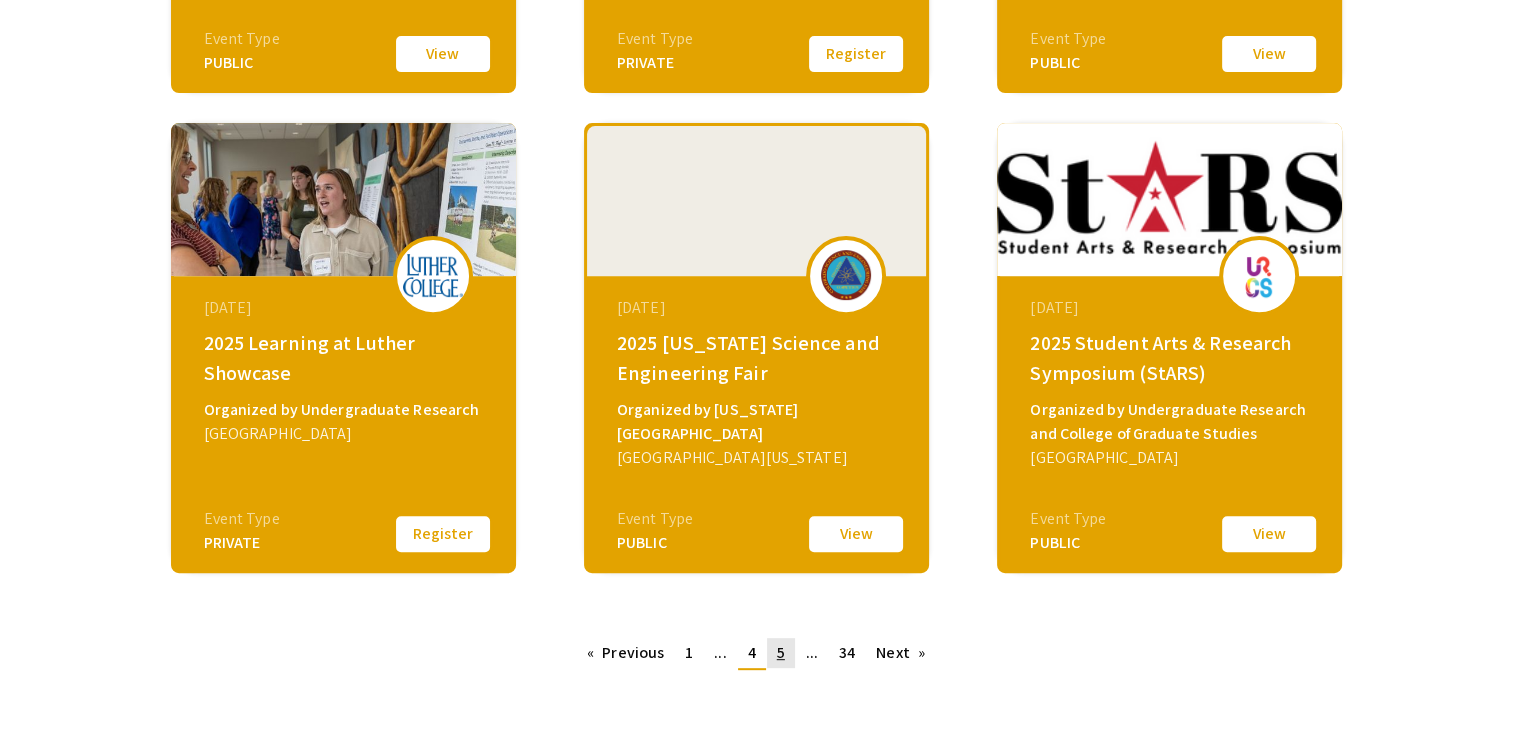 click on "page  5" 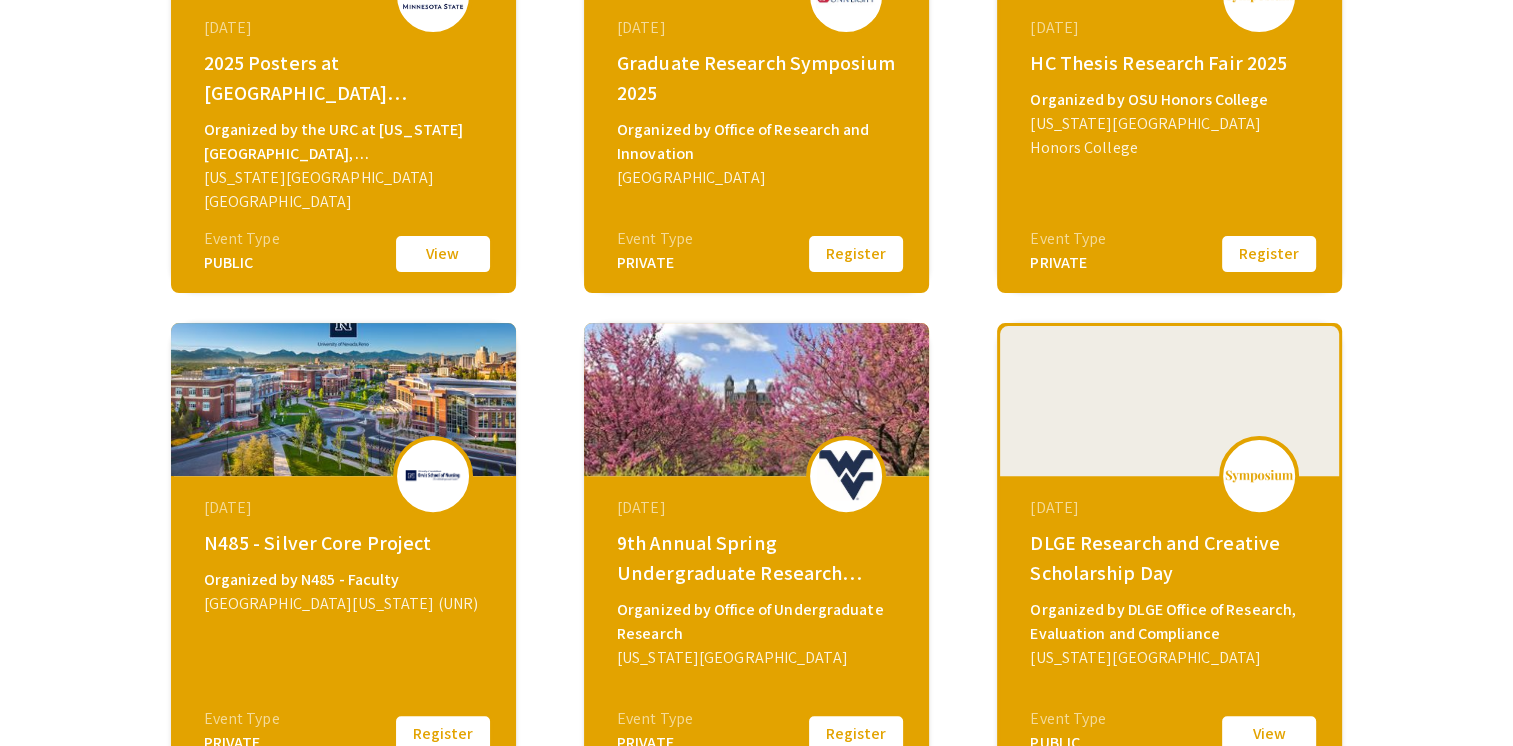 scroll, scrollTop: 799, scrollLeft: 0, axis: vertical 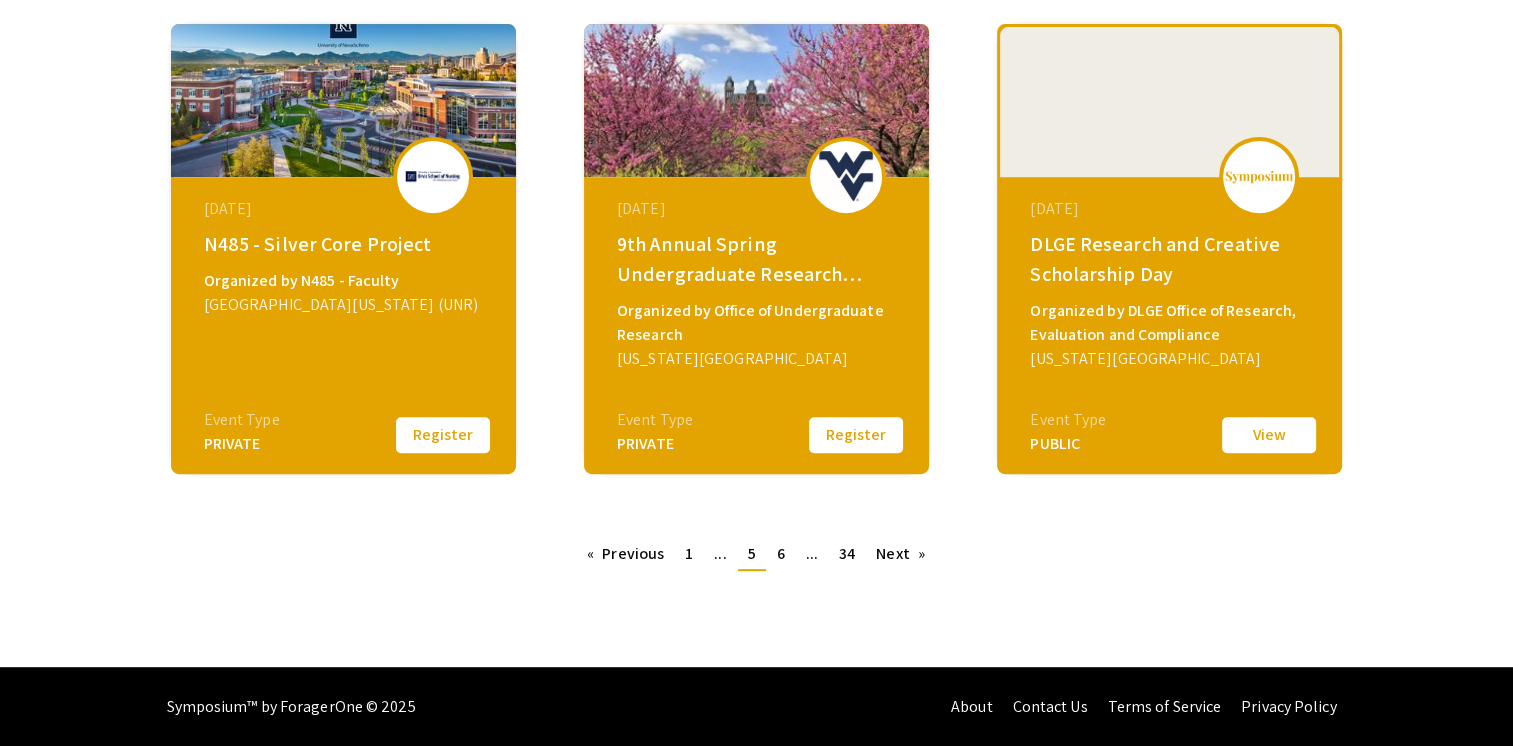 click on "6" 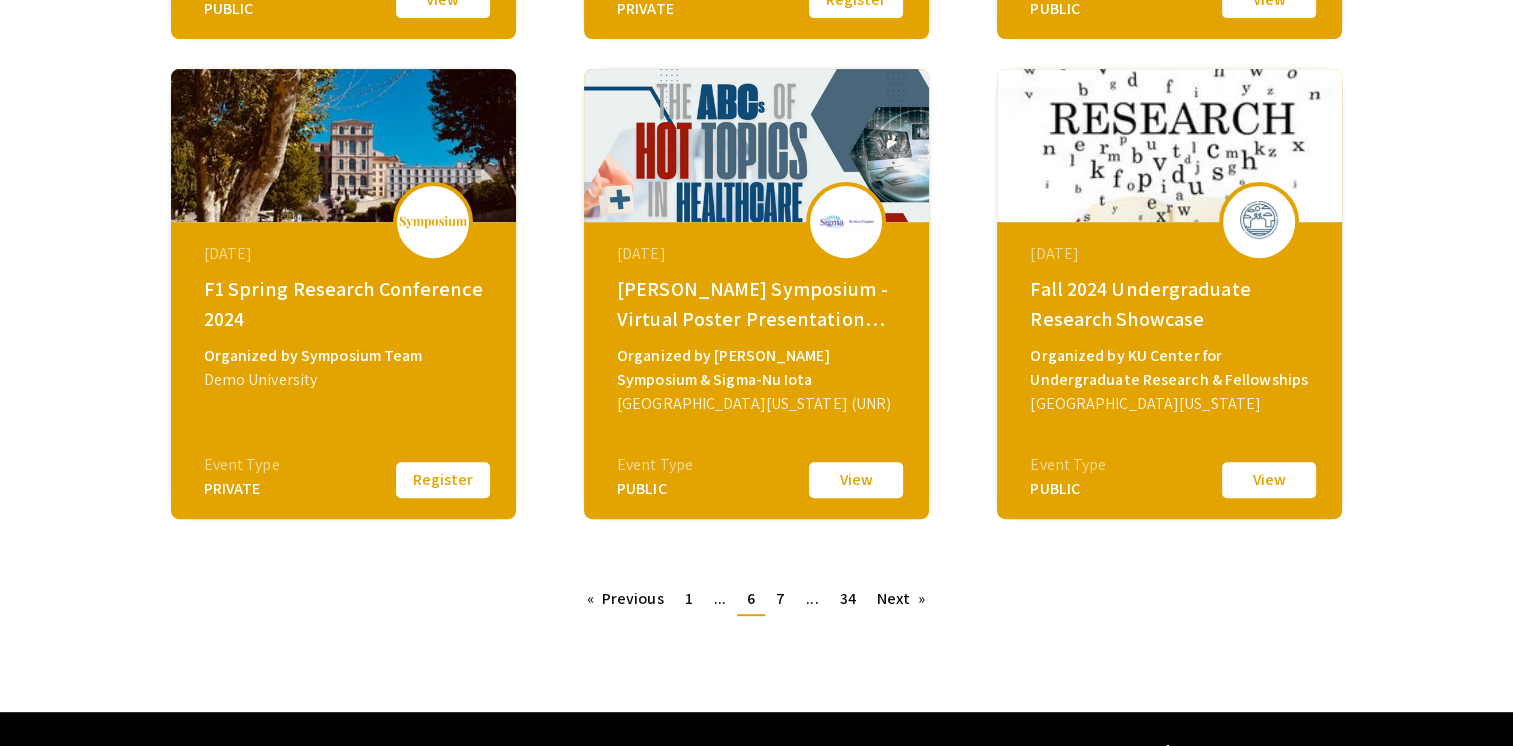 scroll, scrollTop: 799, scrollLeft: 0, axis: vertical 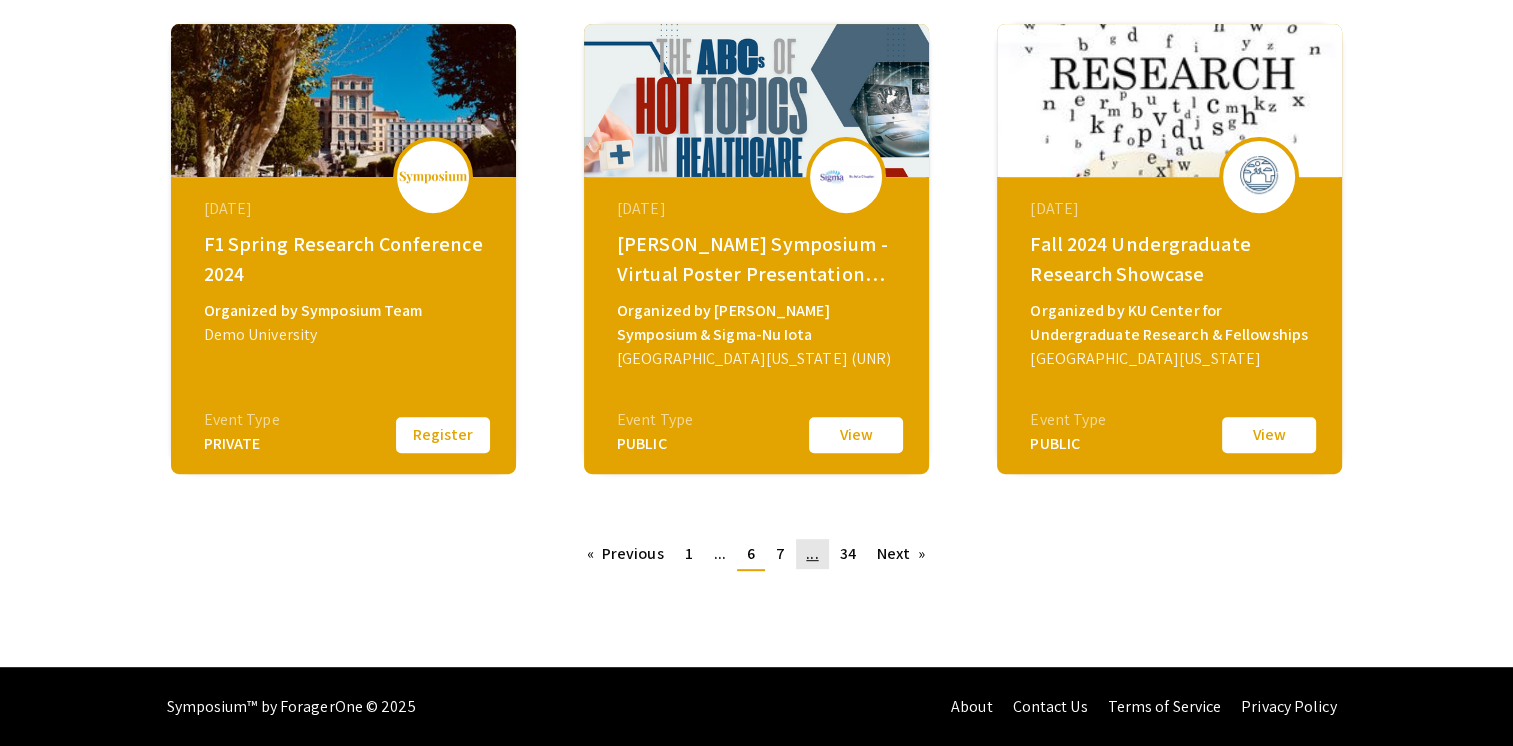 click on "page  ..." 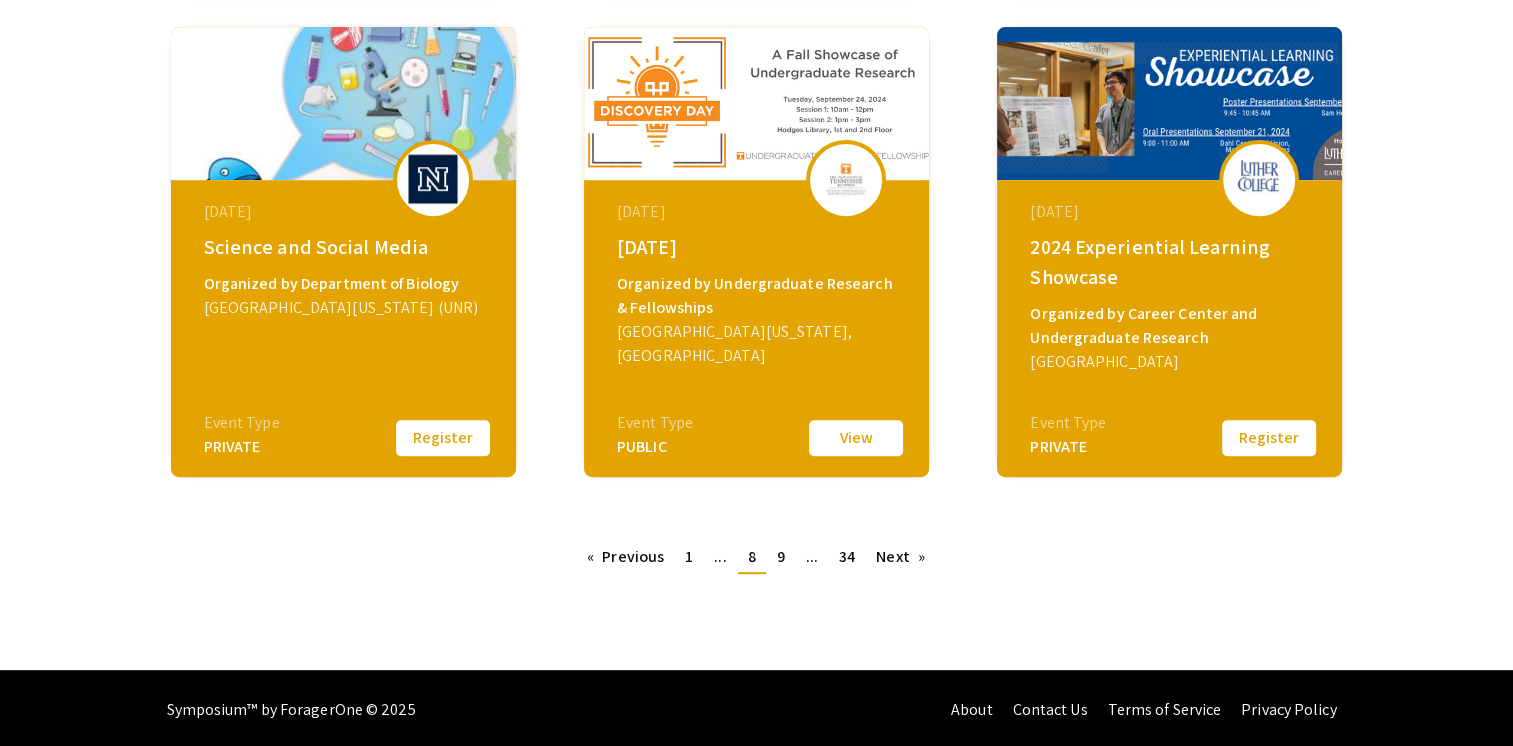 scroll, scrollTop: 799, scrollLeft: 0, axis: vertical 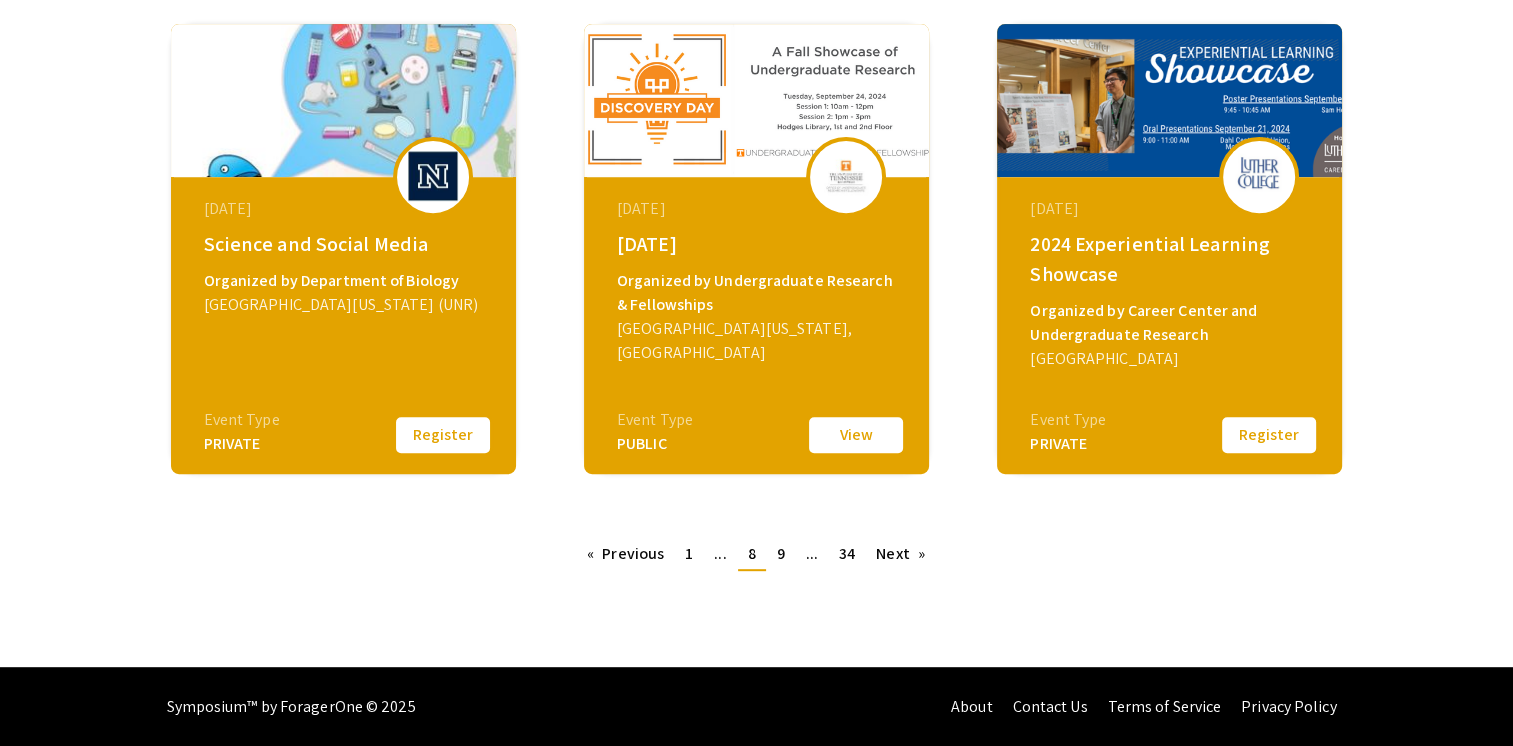 click on "Organized by Career Center and Undergraduate Research" 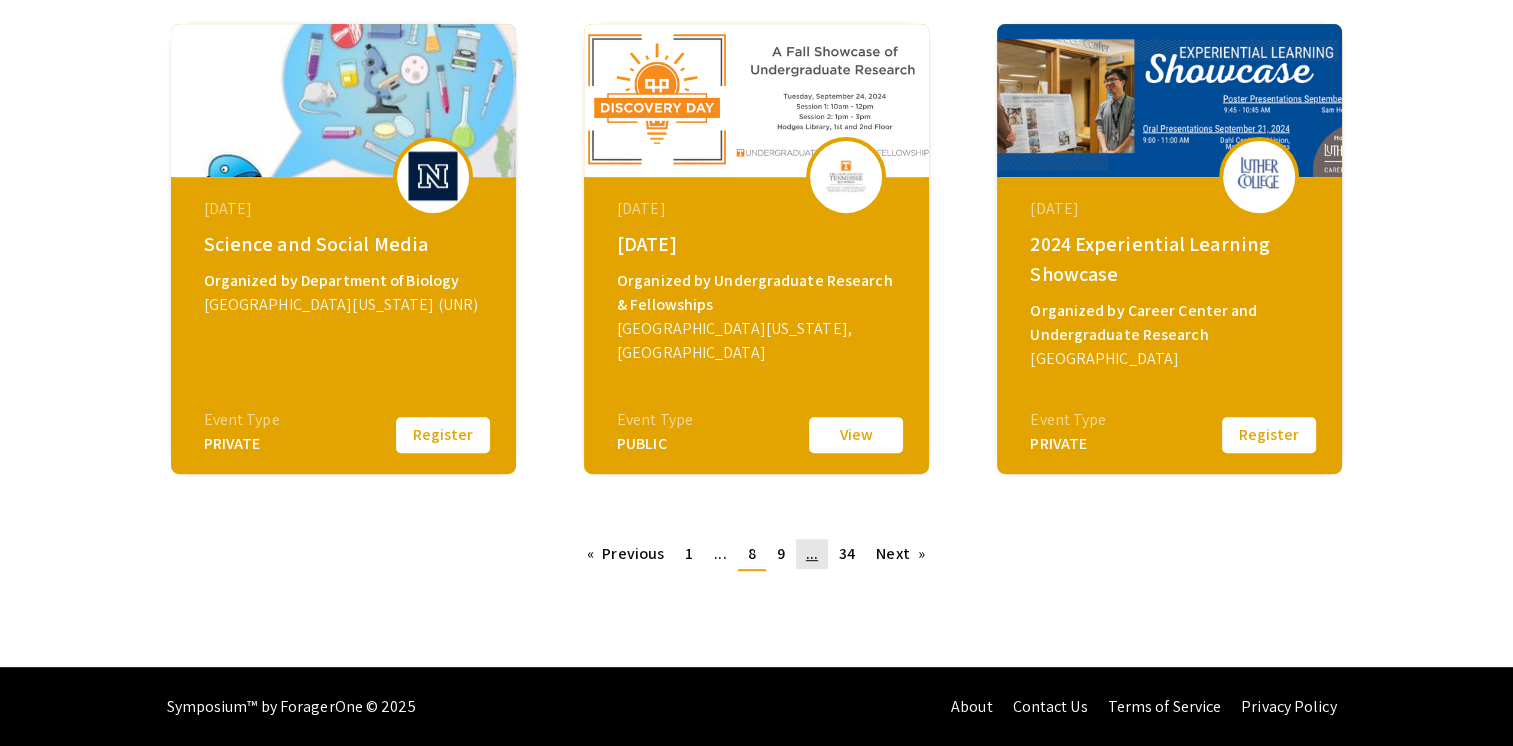 click on "..." 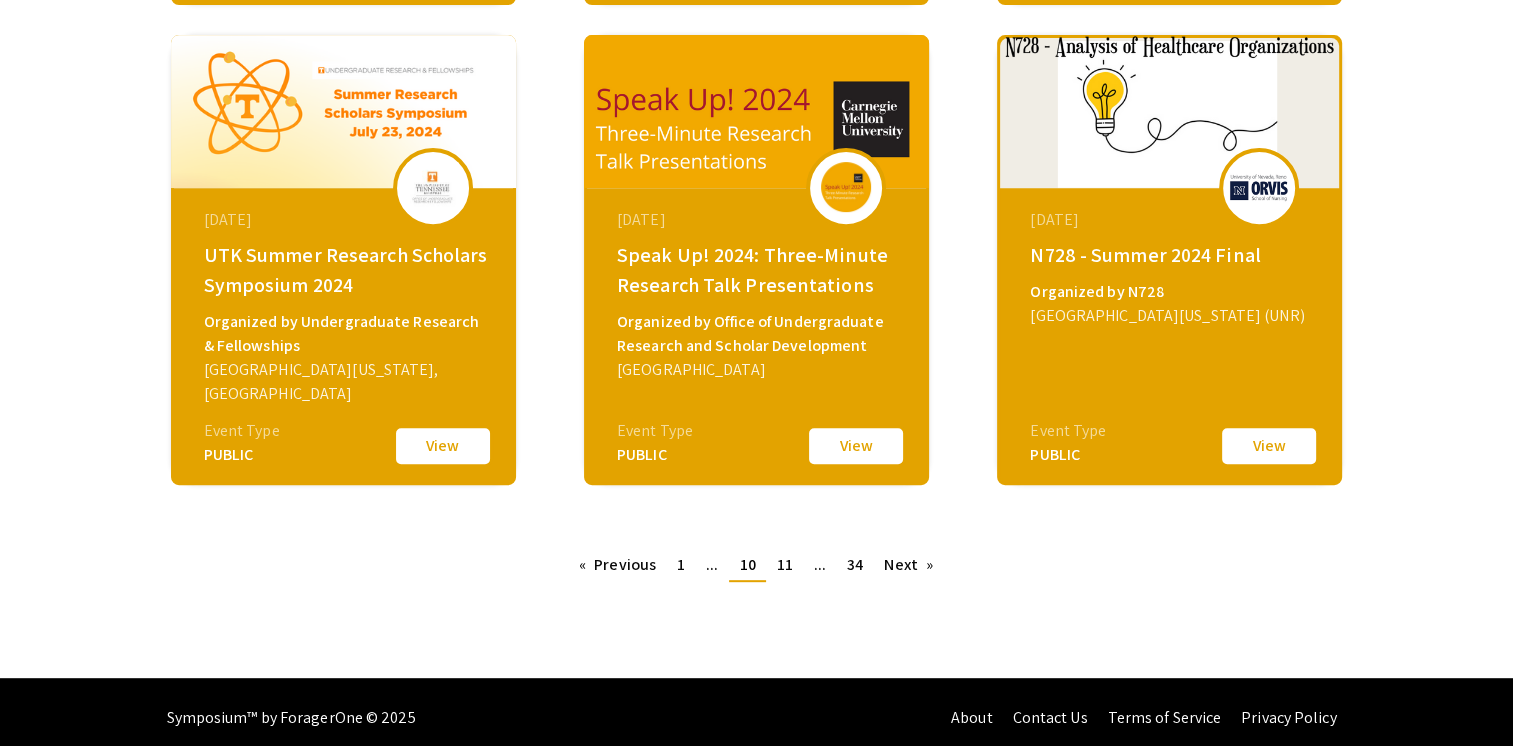 scroll, scrollTop: 799, scrollLeft: 0, axis: vertical 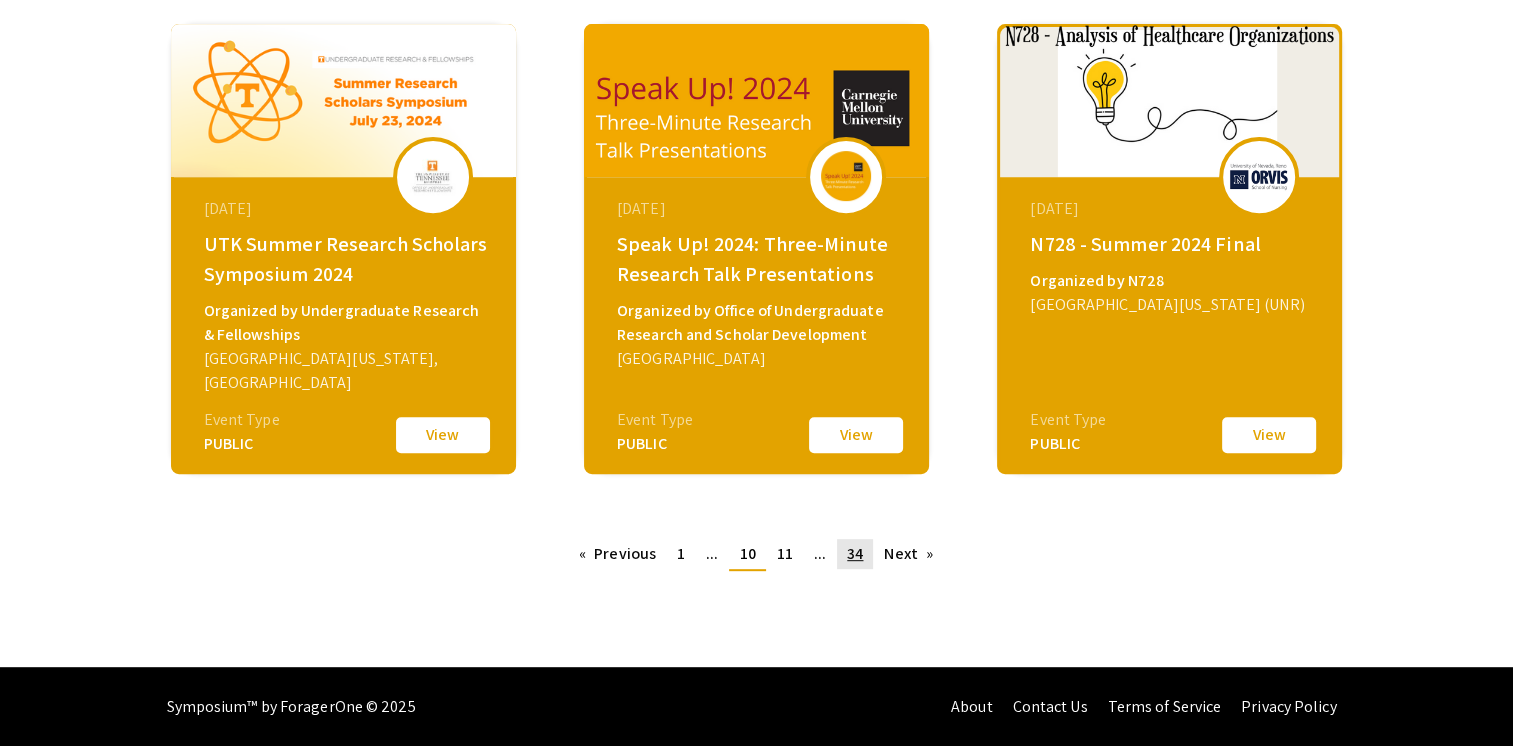 click on "page  34" 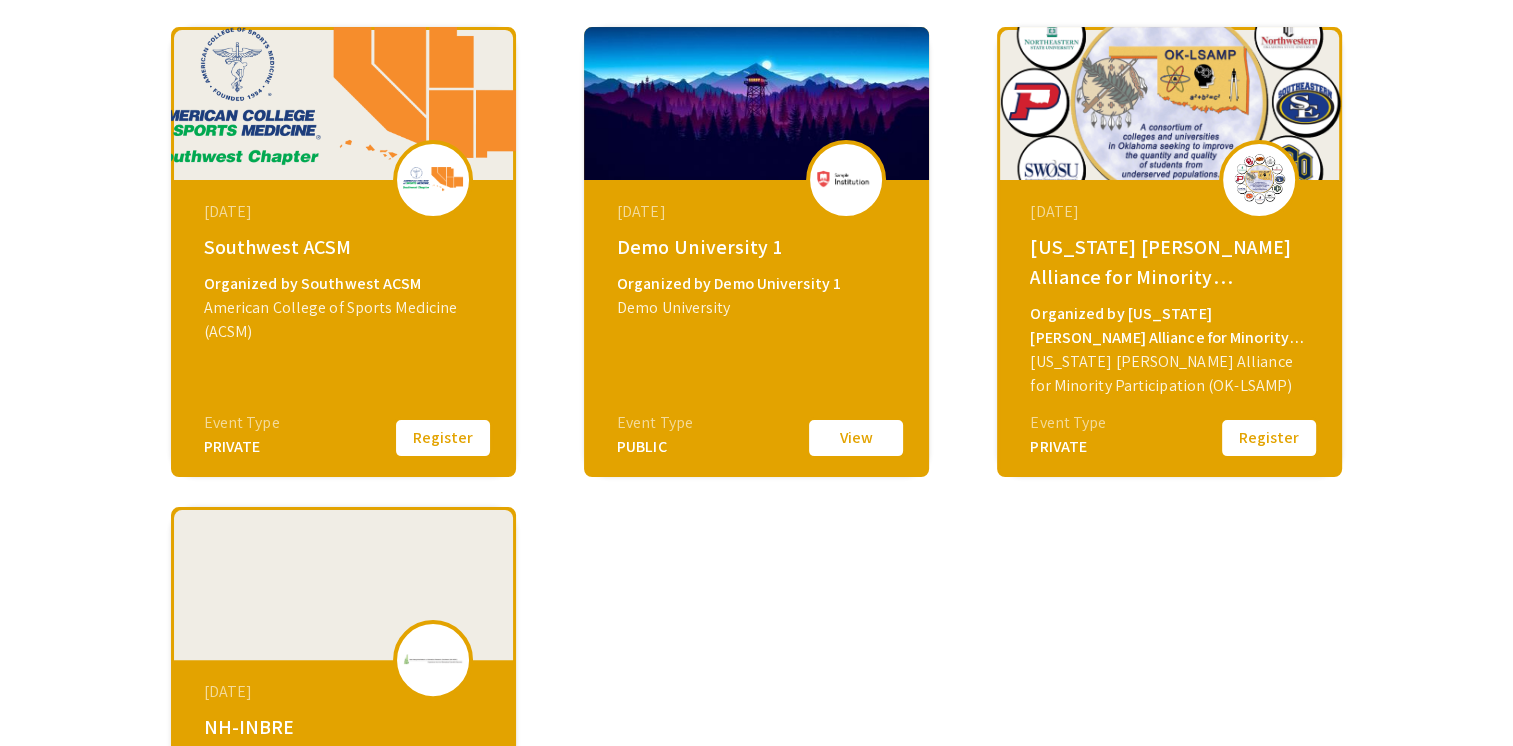 scroll, scrollTop: 100, scrollLeft: 0, axis: vertical 